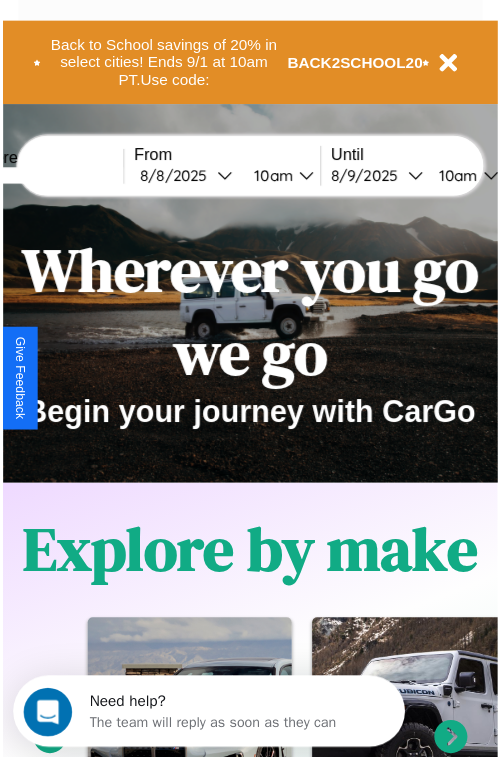 scroll, scrollTop: 0, scrollLeft: 0, axis: both 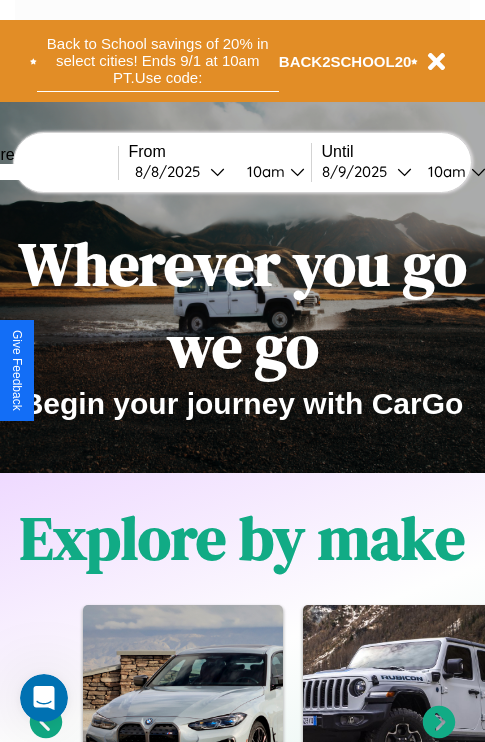 click on "Back to School savings of 20% in select cities! Ends 9/1 at 10am PT.  Use code:" at bounding box center [158, 61] 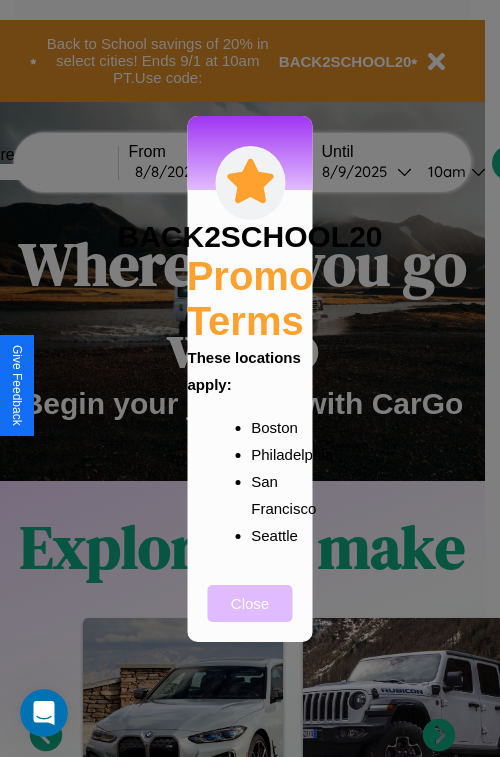 click on "Close" at bounding box center [250, 603] 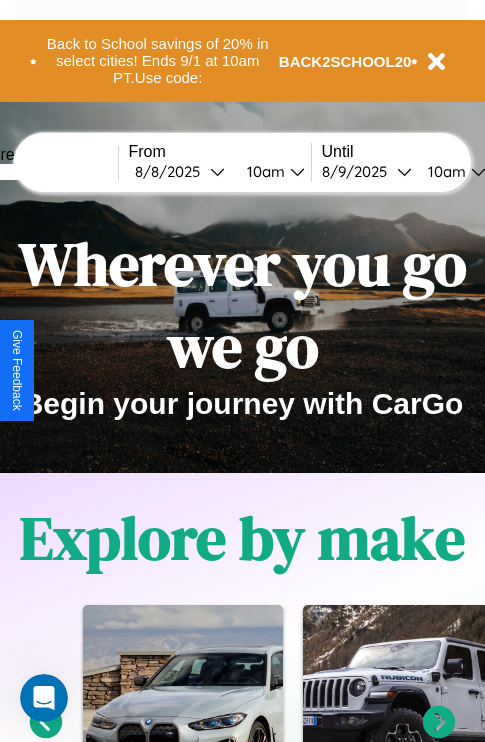 click at bounding box center [43, 172] 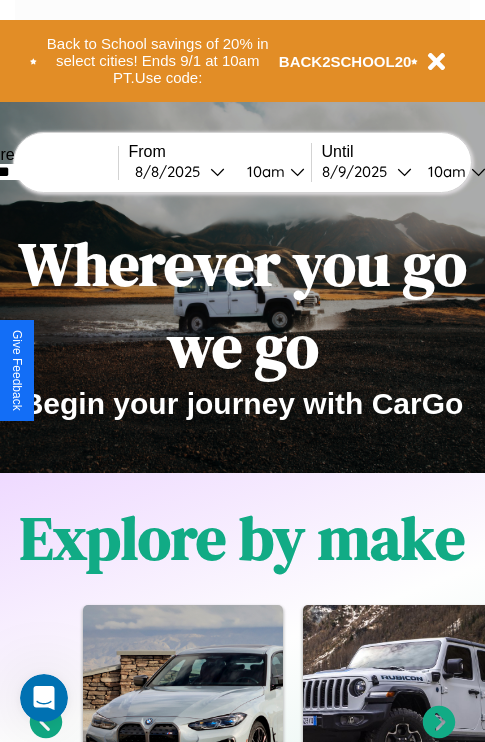 type on "*******" 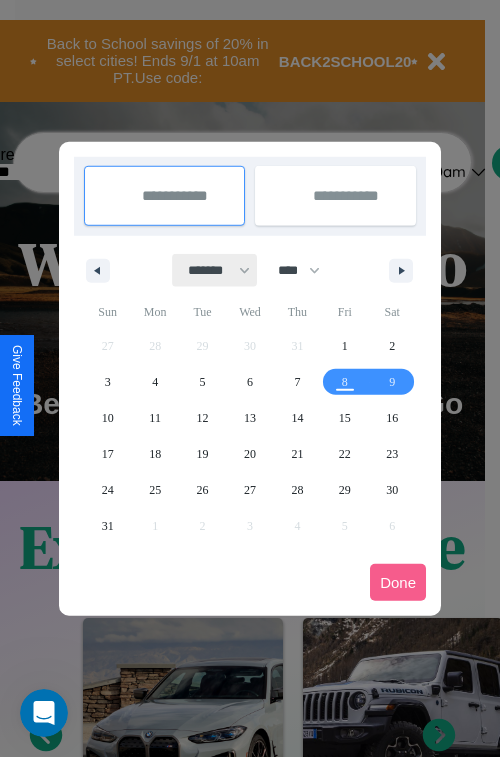 click on "******* ******** ***** ***** *** **** **** ****** ********* ******* ******** ********" at bounding box center (215, 270) 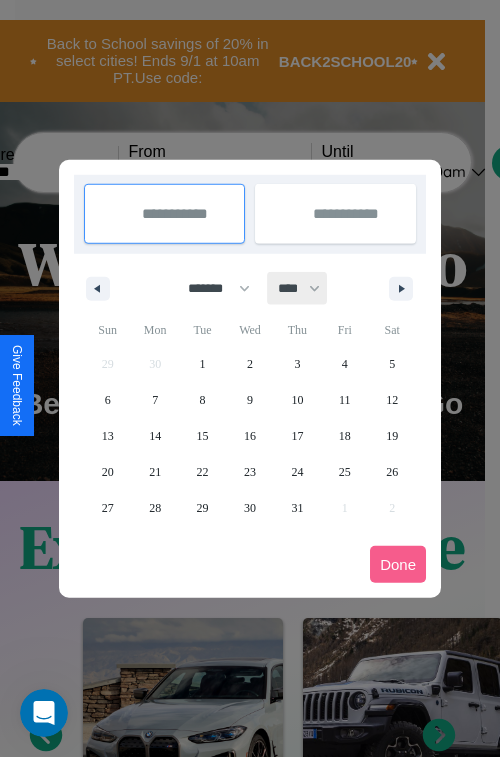 click on "**** **** **** **** **** **** **** **** **** **** **** **** **** **** **** **** **** **** **** **** **** **** **** **** **** **** **** **** **** **** **** **** **** **** **** **** **** **** **** **** **** **** **** **** **** **** **** **** **** **** **** **** **** **** **** **** **** **** **** **** **** **** **** **** **** **** **** **** **** **** **** **** **** **** **** **** **** **** **** **** **** **** **** **** **** **** **** **** **** **** **** **** **** **** **** **** **** **** **** **** **** **** **** **** **** **** **** **** **** **** **** **** **** **** **** **** **** **** **** **** ****" at bounding box center (298, 288) 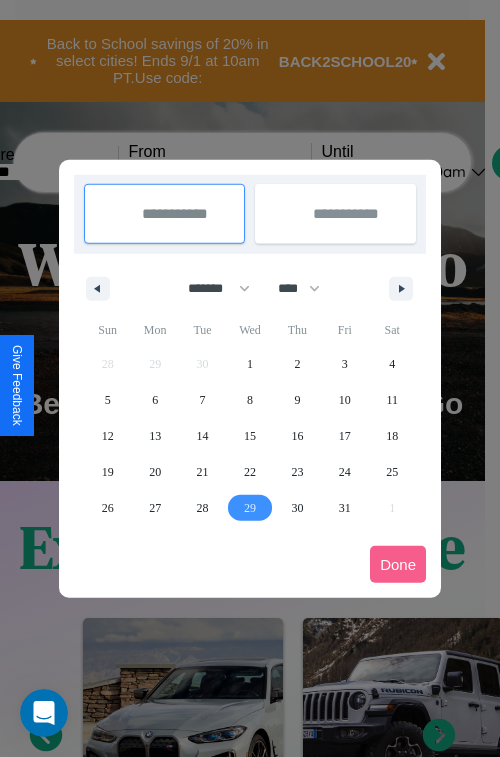 click on "29" at bounding box center [250, 508] 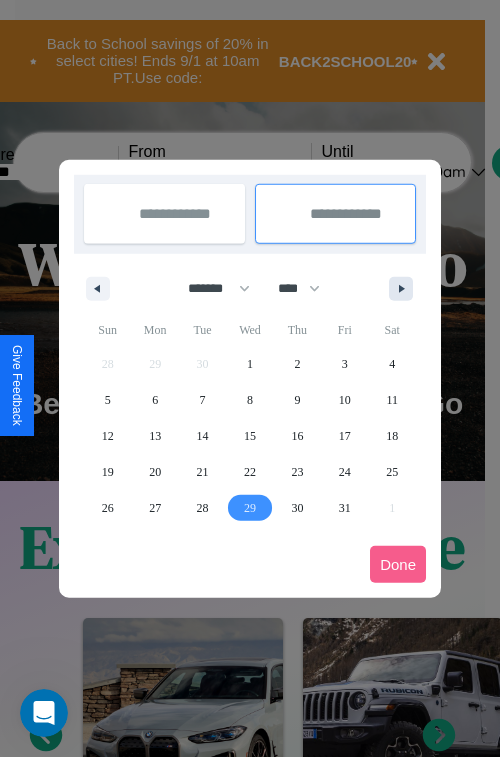 click at bounding box center [405, 289] 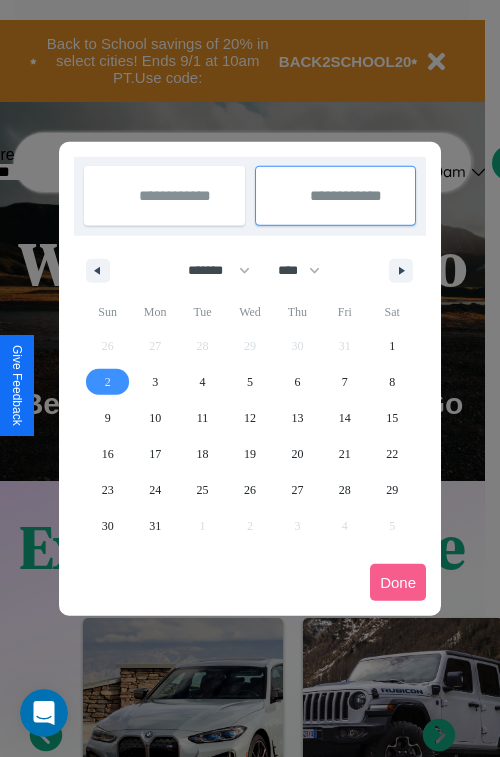 click on "2" at bounding box center (108, 382) 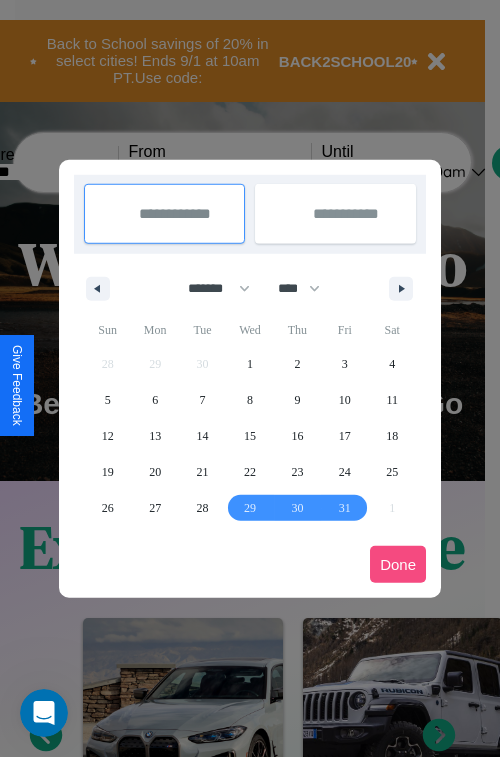 click on "Done" at bounding box center (398, 564) 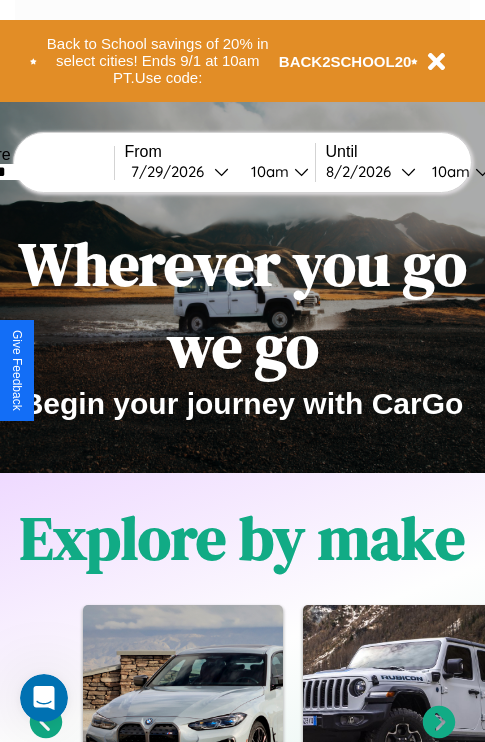 click on "10am" at bounding box center [267, 171] 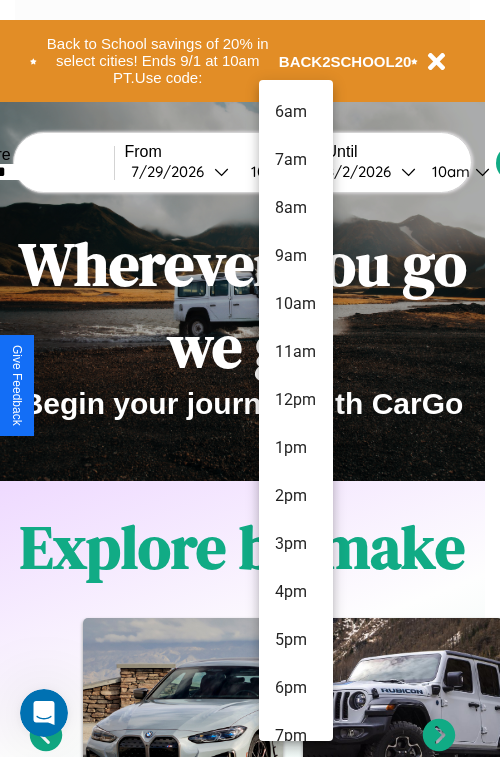 scroll, scrollTop: 67, scrollLeft: 0, axis: vertical 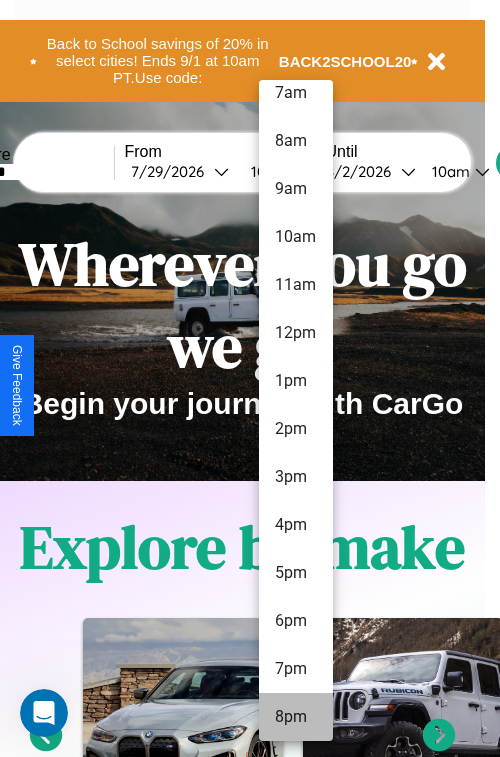 click on "8pm" at bounding box center [296, 717] 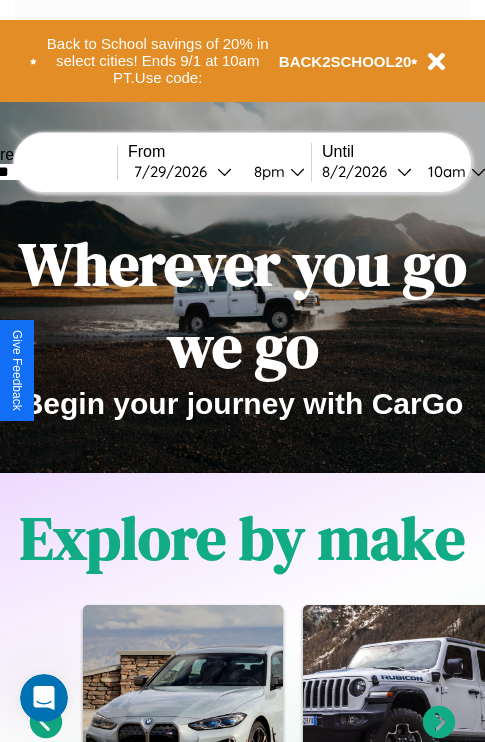 click on "10am" at bounding box center [444, 171] 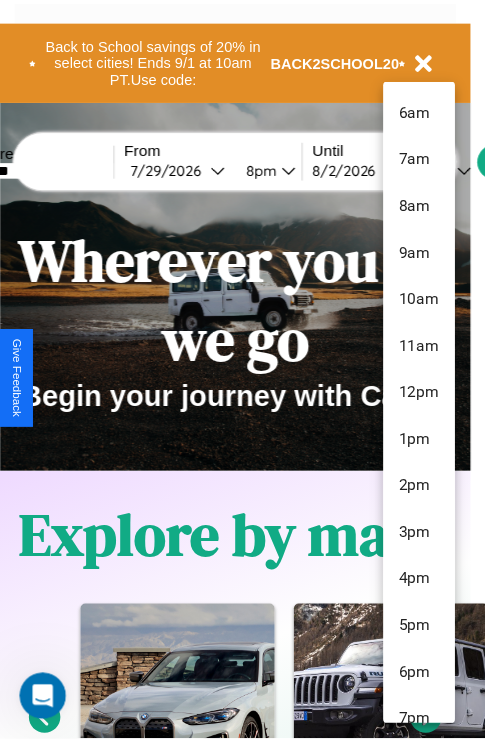 scroll, scrollTop: 67, scrollLeft: 0, axis: vertical 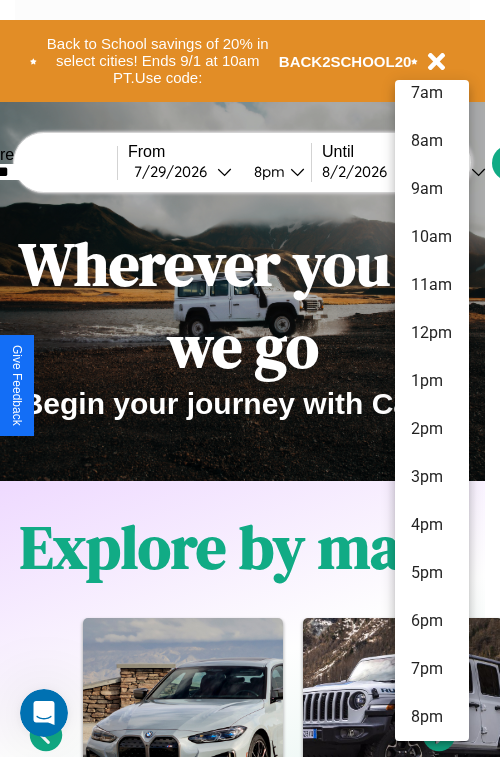 click on "8pm" at bounding box center (432, 717) 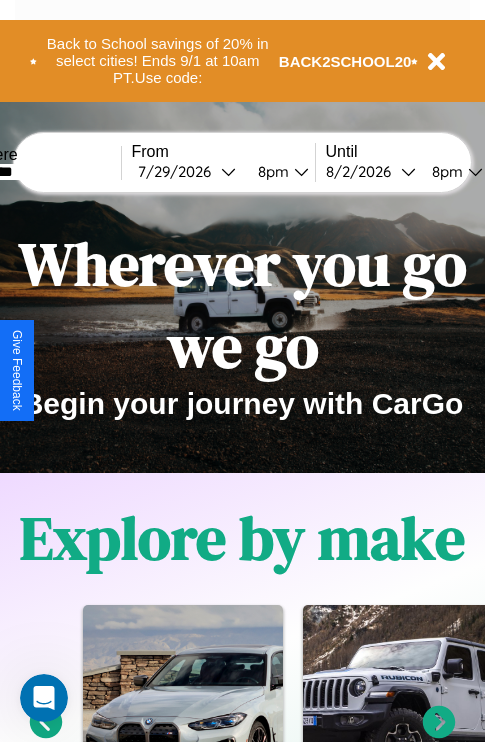 scroll, scrollTop: 0, scrollLeft: 66, axis: horizontal 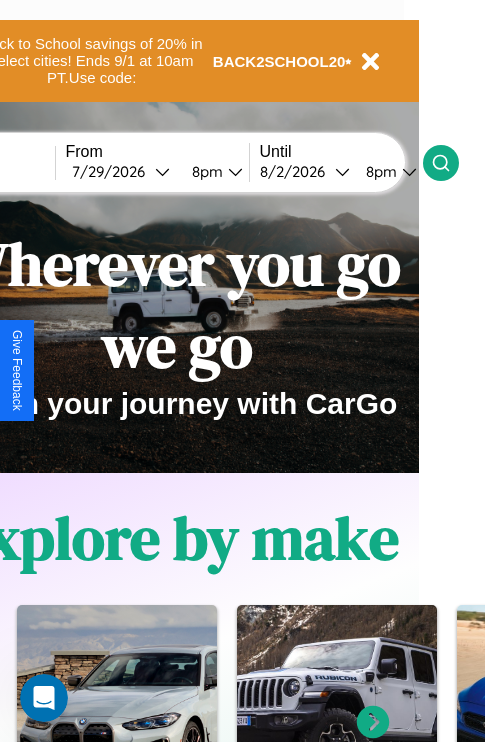 click 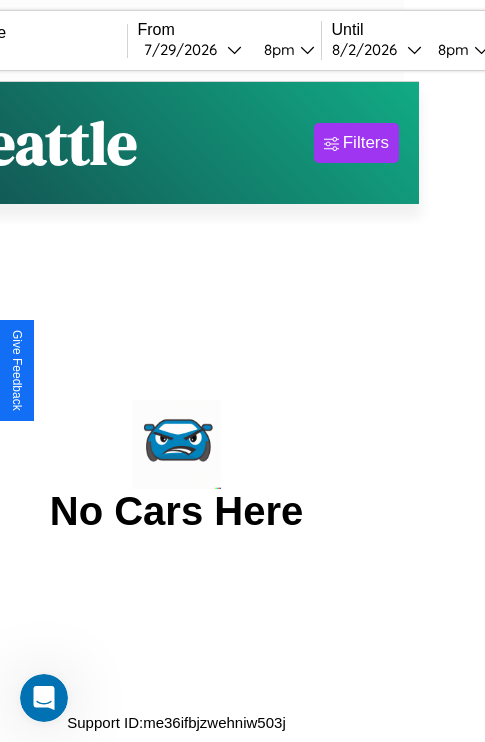 scroll, scrollTop: 0, scrollLeft: 0, axis: both 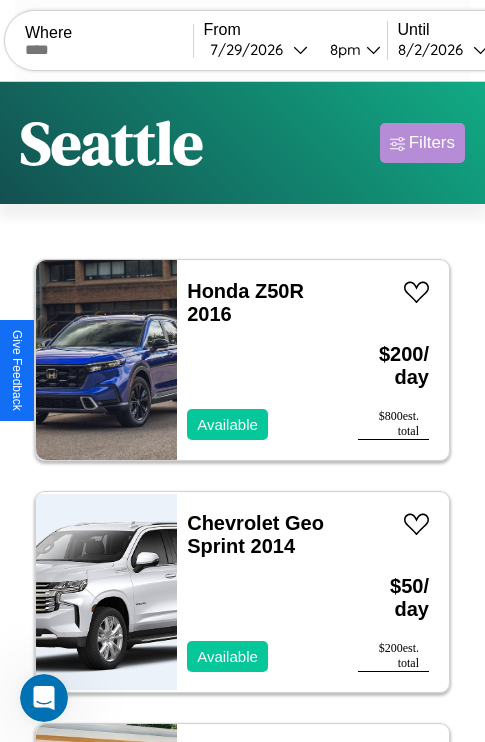 click on "Filters" at bounding box center [432, 143] 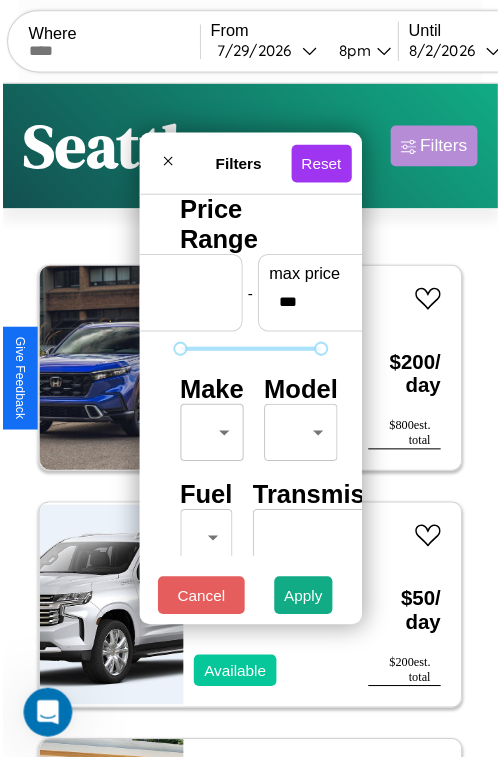 scroll, scrollTop: 59, scrollLeft: 0, axis: vertical 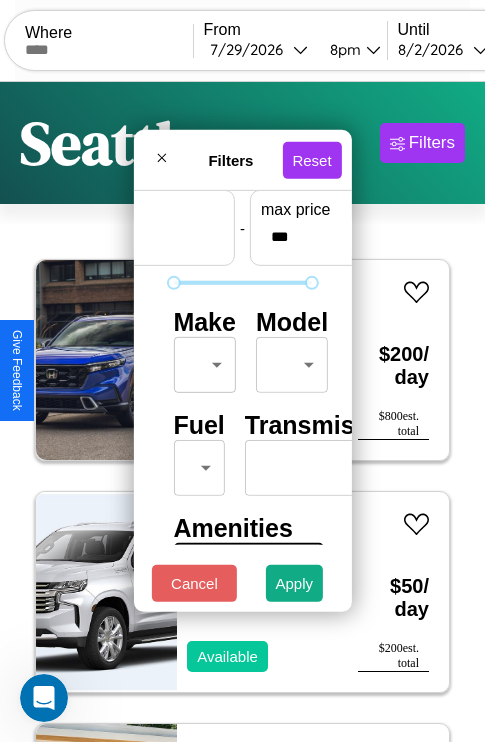 click on "CarGo Where From 7 / 29 / [YEAR] [TIME] Until 8 / 2 / [YEAR] [TIME] Become a Host Login Sign Up [CITY] Filters 50  cars in this area These cars can be picked up in this city. Honda   Z50R   2016 Available $ 200  / day $ 800  est. total Chevrolet   Geo Sprint   2014 Available $ 50  / day $ 200  est. total Lincoln   LS   2019 Unavailable $ 60  / day $ 240  est. total Dodge   Durango   2023 Available $ 120  / day $ 480  est. total Kia   Telluride   2014 Available $ 80  / day $ 320  est. total Lincoln   Mark LT   2016 Available $ 140  / day $ 560  est. total Honda   TRX350TE (FourTrax Rancher)   2018 Available $ 140  / day $ 560  est. total Ford   Recreational Vehicle   2020 Available $ 200  / day $ 800  est. total Volvo   B7R   2014 Available $ 150  / day $ 600  est. total Lamborghini   Aventador   2014 Available $ 150  / day $ 600  est. total Ferrari   F50   2016 Available $ 40  / day $ 160  est. total Jeep   Wrangler JK   2017 Available $ 180  / day $ 720  est. total Lincoln   LS   2018 Available $ 200  / day $ 800" at bounding box center [242, 412] 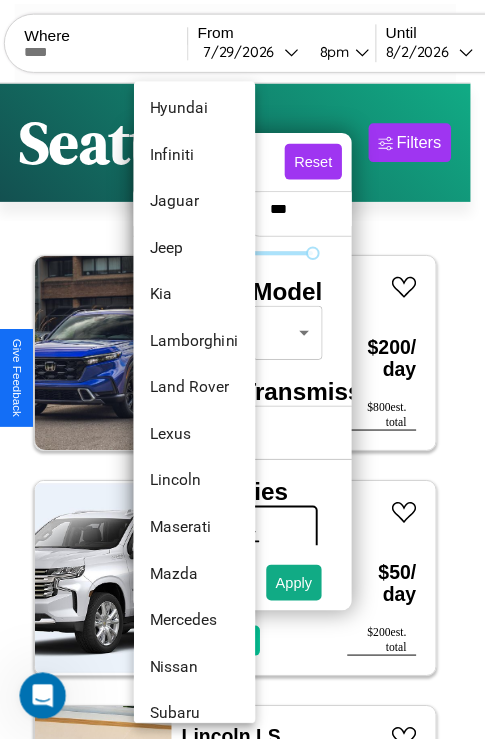 scroll, scrollTop: 902, scrollLeft: 0, axis: vertical 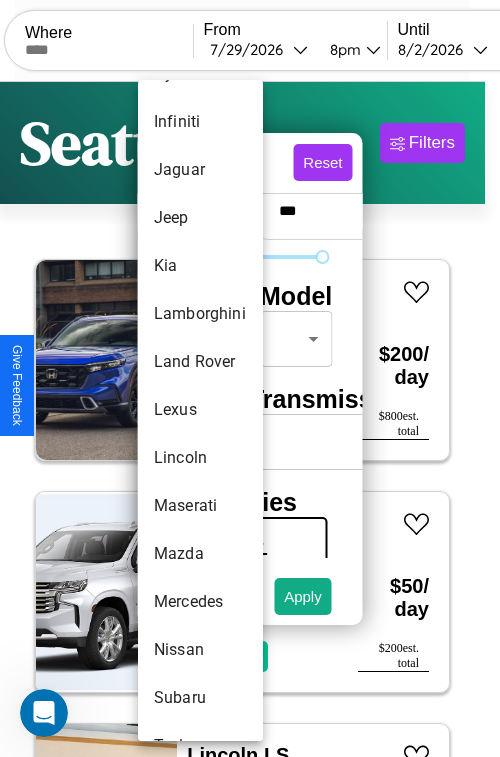 click on "Lexus" at bounding box center [200, 410] 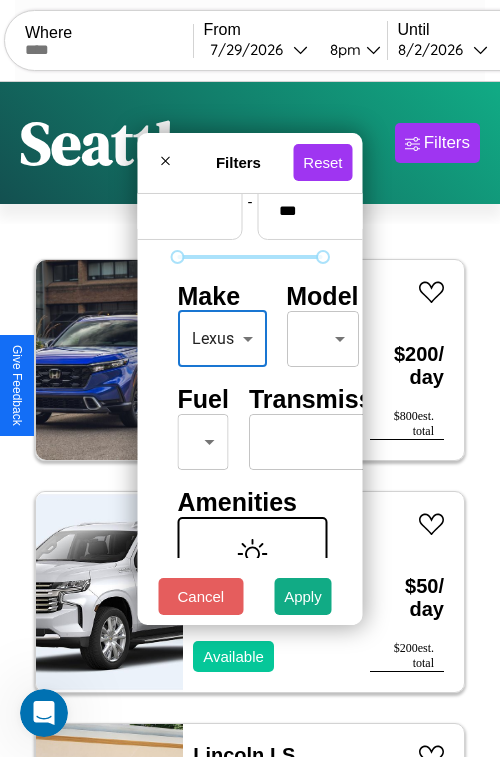 type on "*****" 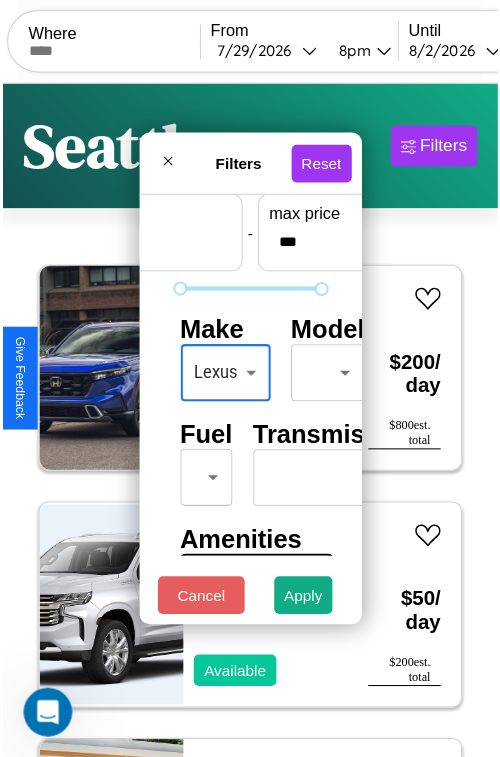 scroll, scrollTop: 59, scrollLeft: 11, axis: both 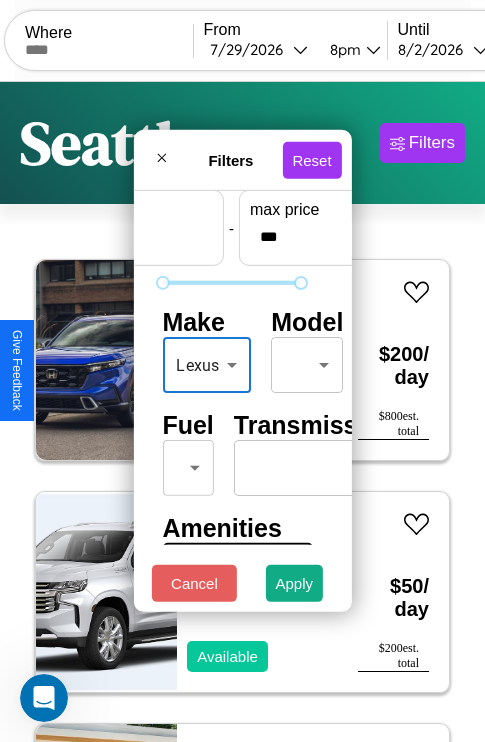 click on "CarGo Where From 7 / 29 / [YEAR] [TIME] Until 8 / 2 / [YEAR] [TIME] Become a Host Login Sign Up [CITY] Filters 50  cars in this area These cars can be picked up in this city. Honda   Z50R   2016 Available $ 200  / day $ 800  est. total Chevrolet   Geo Sprint   2014 Available $ 50  / day $ 200  est. total Lincoln   LS   2019 Unavailable $ 60  / day $ 240  est. total Dodge   Durango   2023 Available $ 120  / day $ 480  est. total Kia   Telluride   2014 Available $ 80  / day $ 320  est. total Lincoln   Mark LT   2016 Available $ 140  / day $ 560  est. total Honda   TRX350TE (FourTrax Rancher)   2018 Available $ 140  / day $ 560  est. total Ford   Recreational Vehicle   2020 Available $ 200  / day $ 800  est. total Volvo   B7R   2014 Available $ 150  / day $ 600  est. total Lamborghini   Aventador   2014 Available $ 150  / day $ 600  est. total Ferrari   F50   2016 Available $ 40  / day $ 160  est. total Jeep   Wrangler JK   2017 Available $ 180  / day $ 720  est. total Lincoln   LS   2018 Available $ 200  / day $ 800" at bounding box center [242, 412] 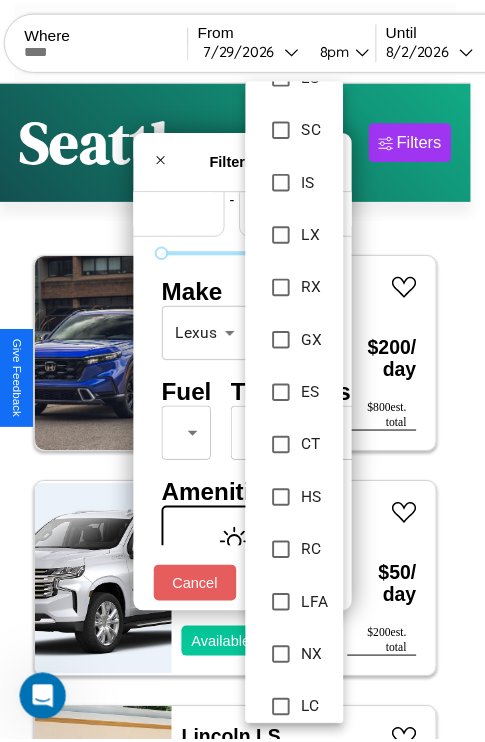 scroll, scrollTop: 185, scrollLeft: 0, axis: vertical 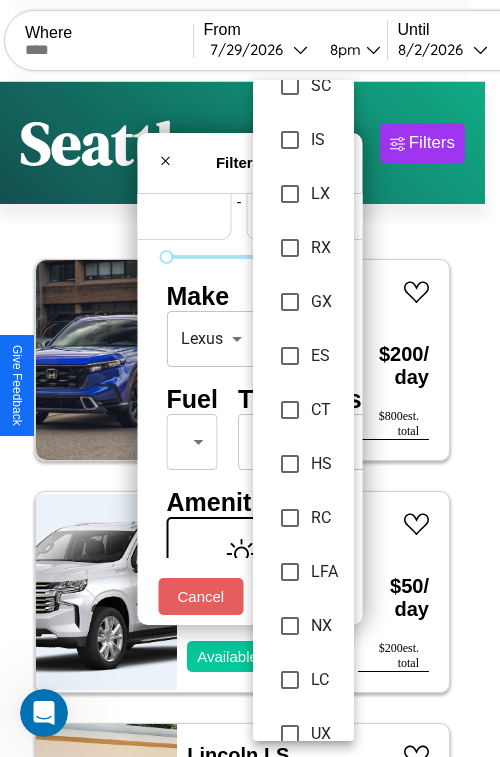 type on "**" 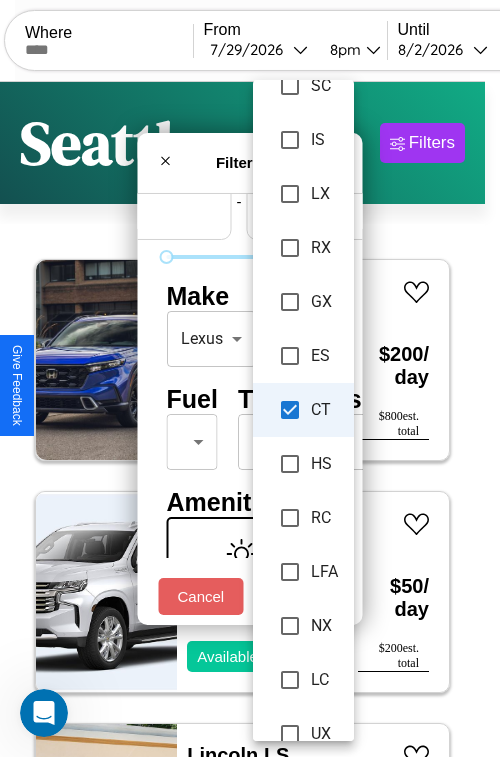 click at bounding box center (250, 378) 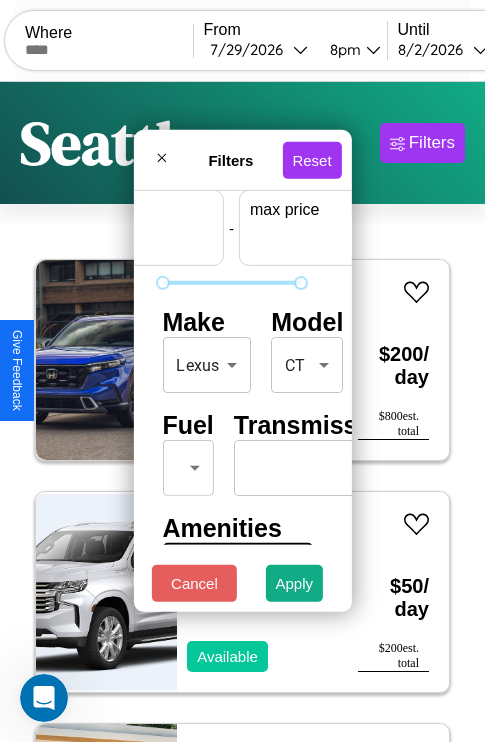 scroll, scrollTop: 59, scrollLeft: 124, axis: both 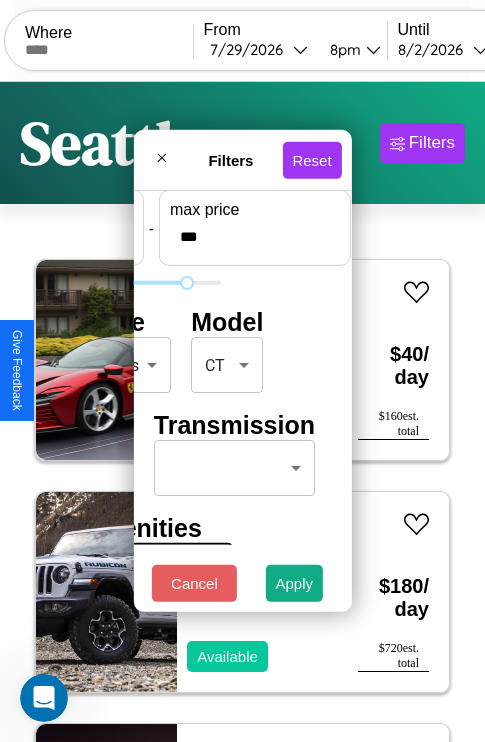type on "***" 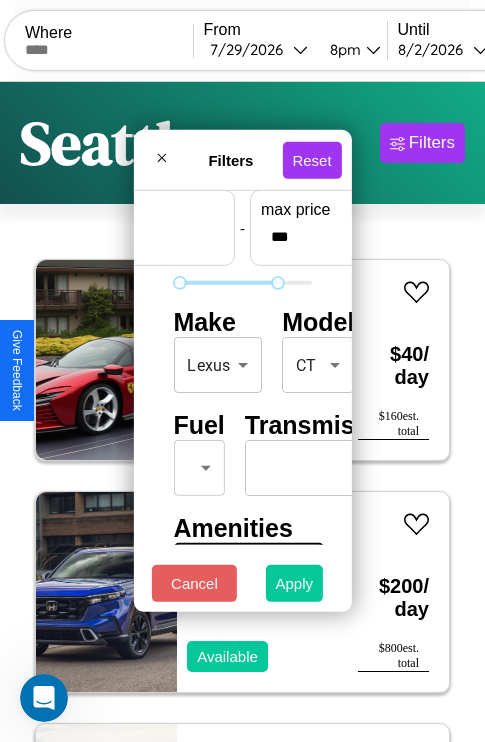 type on "**" 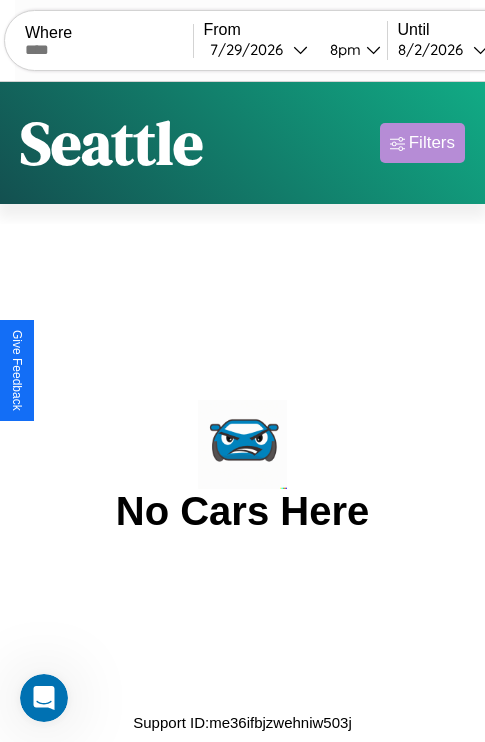 click on "Filters" at bounding box center [432, 143] 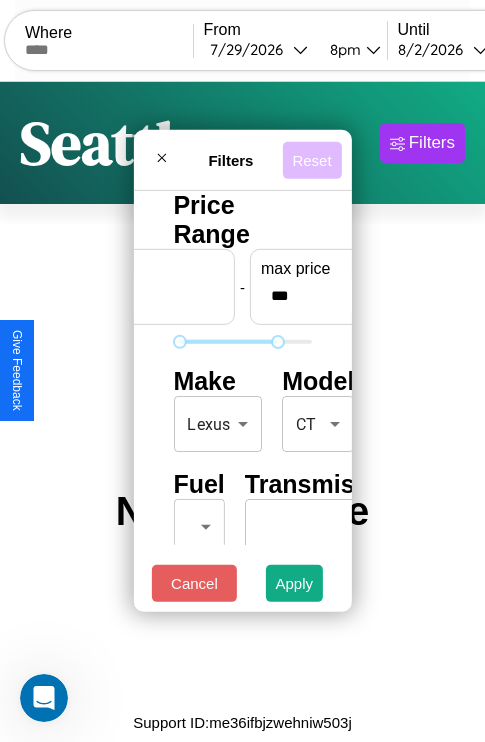 click on "Reset" at bounding box center [311, 159] 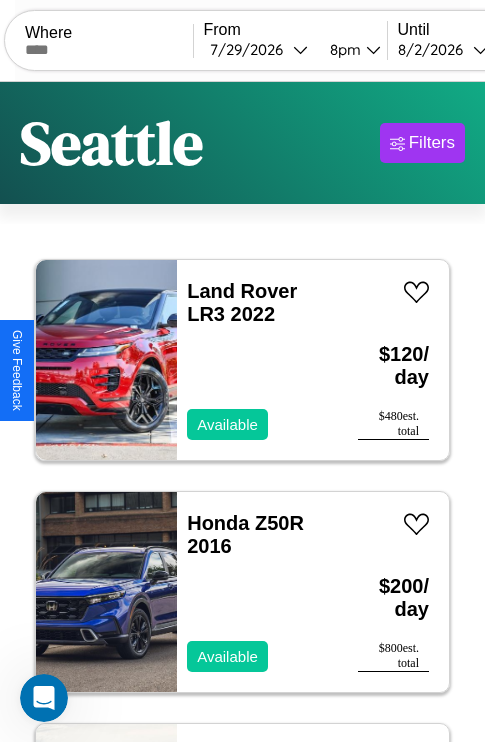 scroll, scrollTop: 95, scrollLeft: 0, axis: vertical 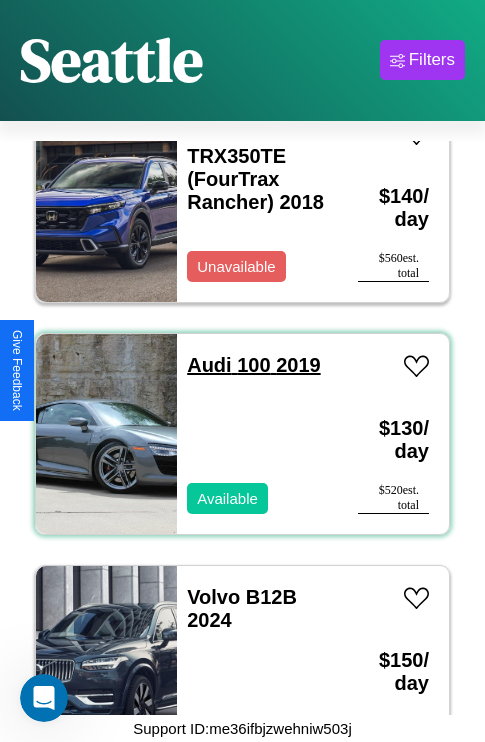 click on "Audi   100   2019" at bounding box center (253, 365) 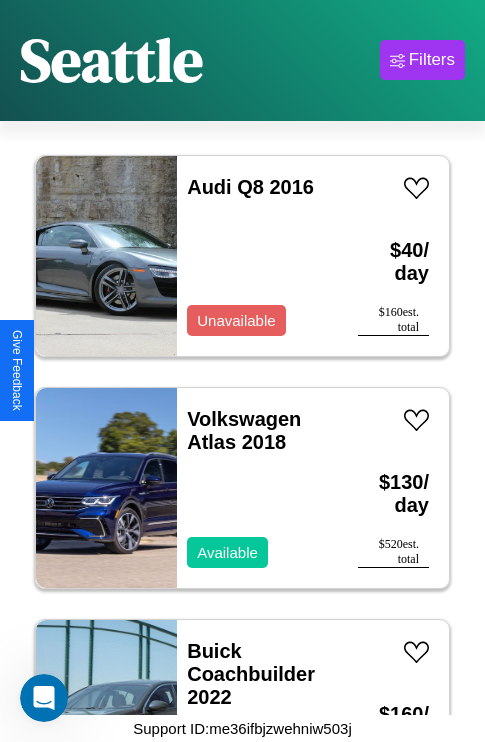 scroll, scrollTop: 9819, scrollLeft: 0, axis: vertical 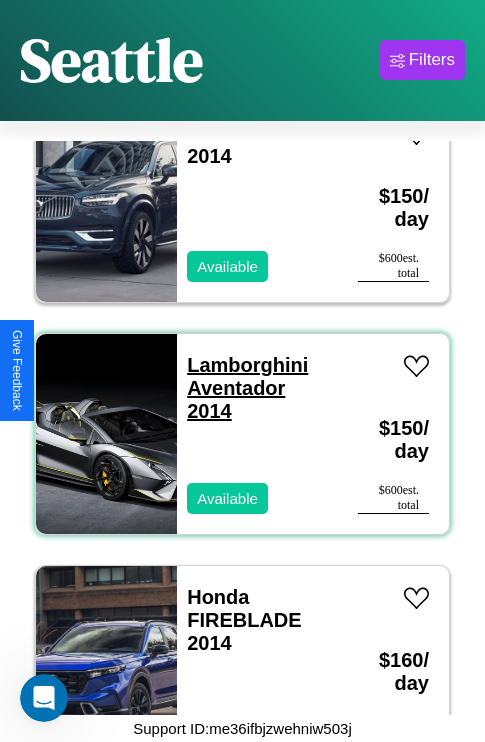 click on "Lamborghini   Aventador   2014" at bounding box center (247, 388) 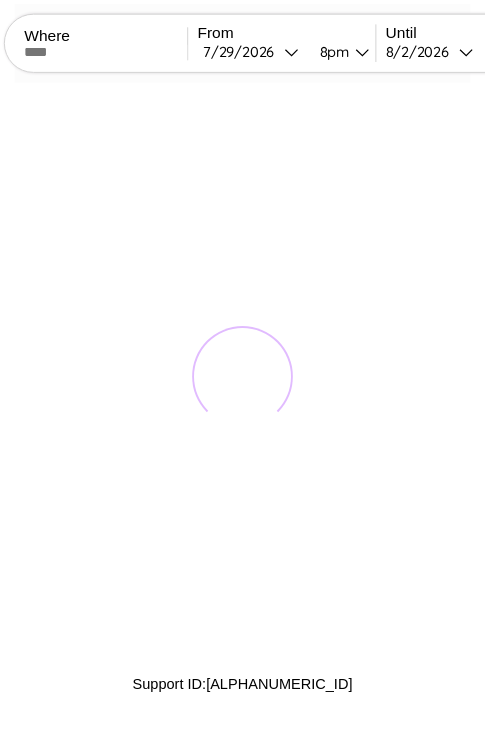 scroll, scrollTop: 0, scrollLeft: 0, axis: both 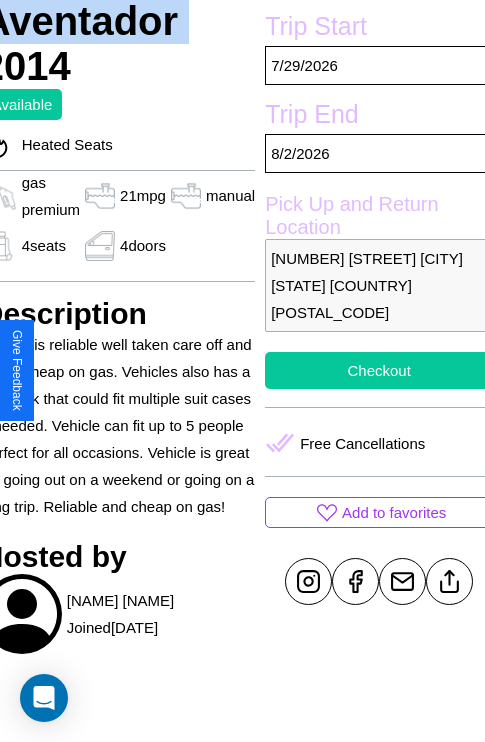 click on "Checkout" at bounding box center (379, 370) 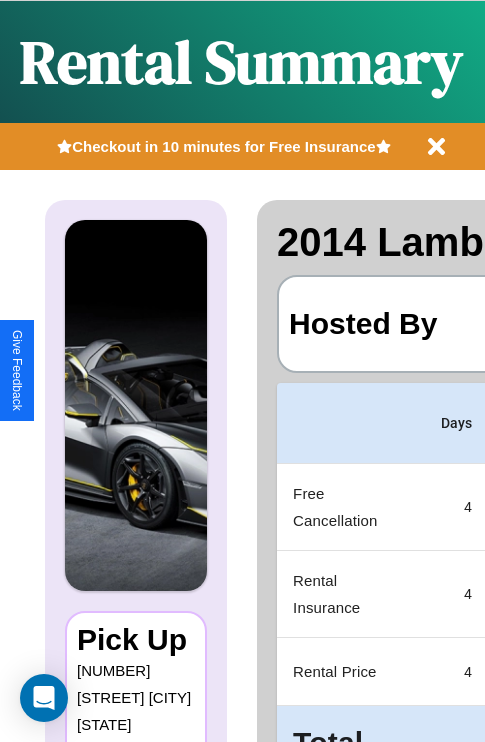 scroll, scrollTop: 0, scrollLeft: 387, axis: horizontal 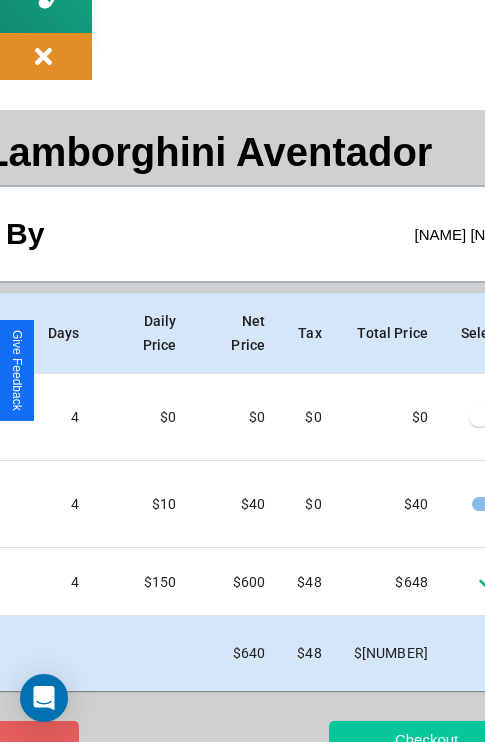 click on "Checkout" at bounding box center (426, 739) 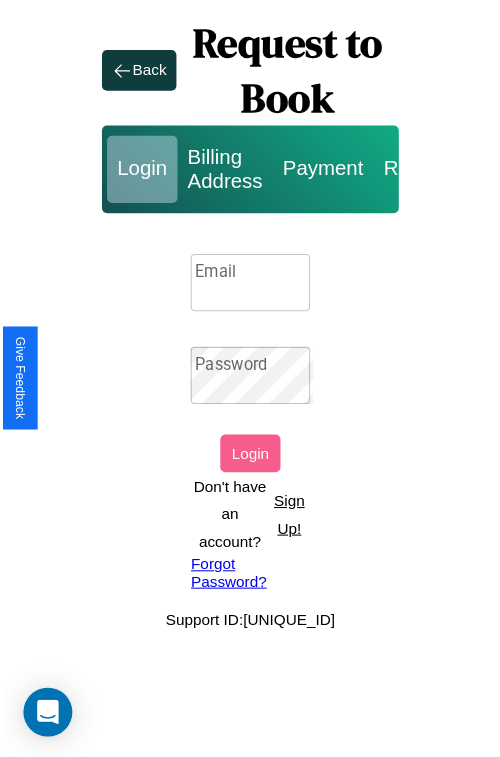 scroll, scrollTop: 0, scrollLeft: 0, axis: both 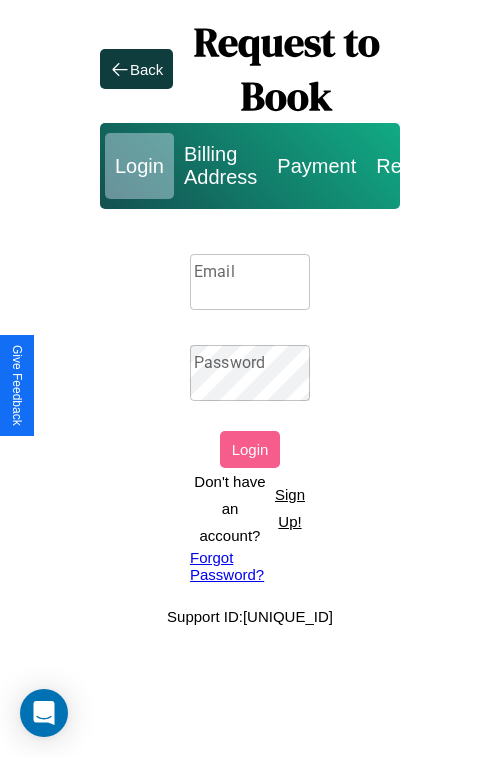 click on "Email" at bounding box center [250, 282] 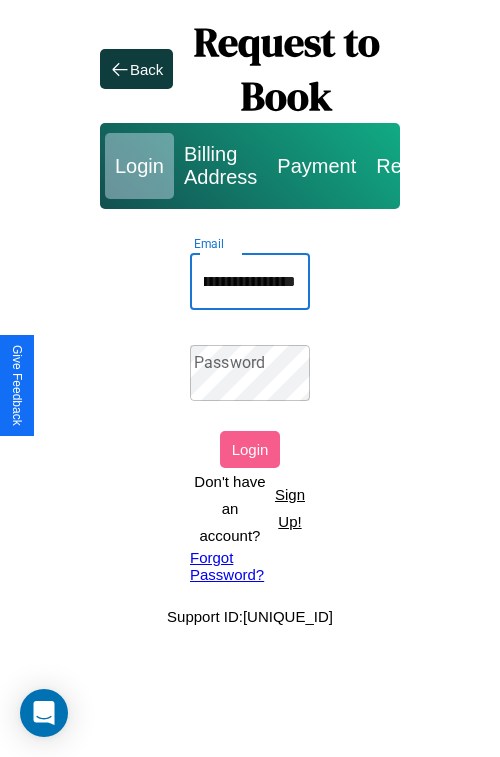 scroll, scrollTop: 0, scrollLeft: 91, axis: horizontal 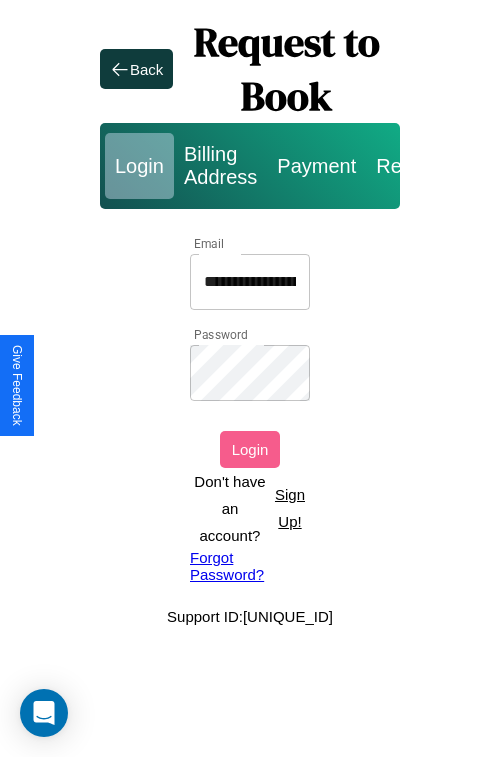 click on "Login" at bounding box center [250, 449] 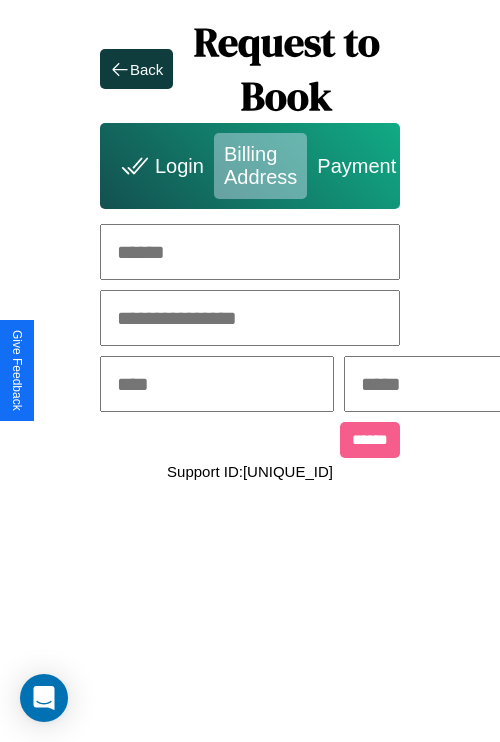 click at bounding box center [250, 252] 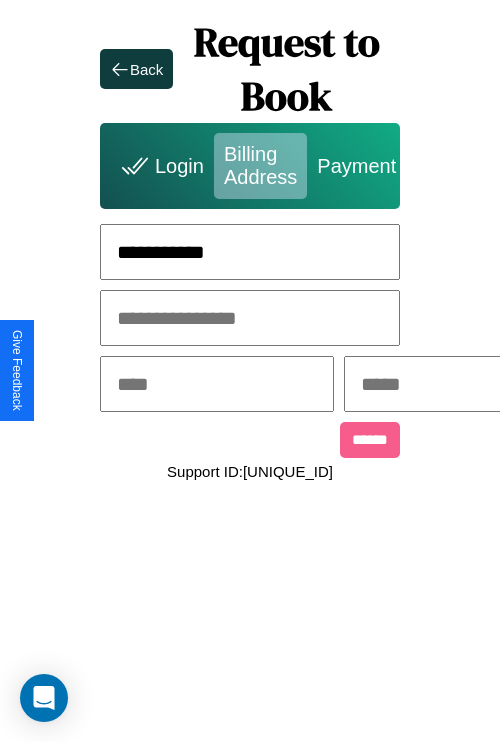 type on "**********" 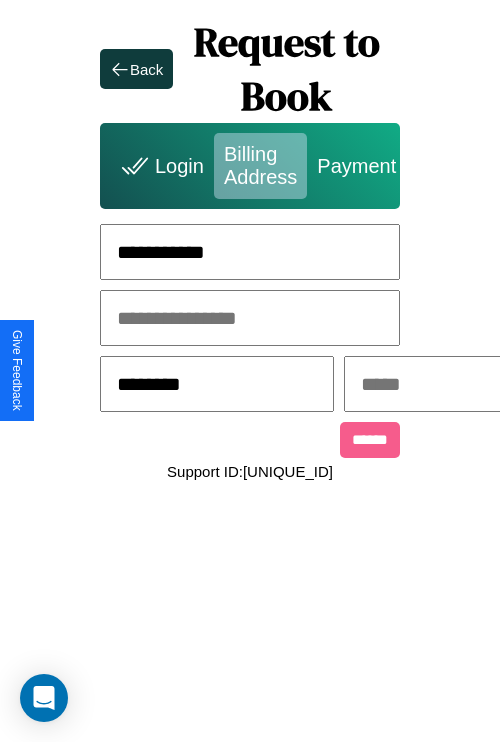 type on "********" 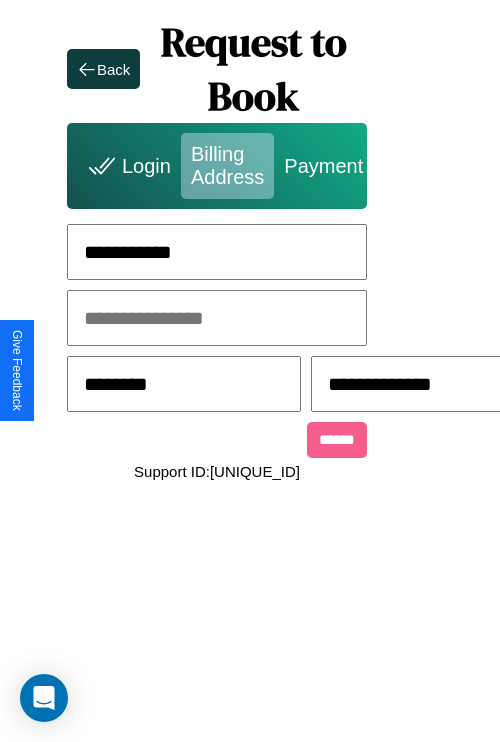 scroll, scrollTop: 0, scrollLeft: 44, axis: horizontal 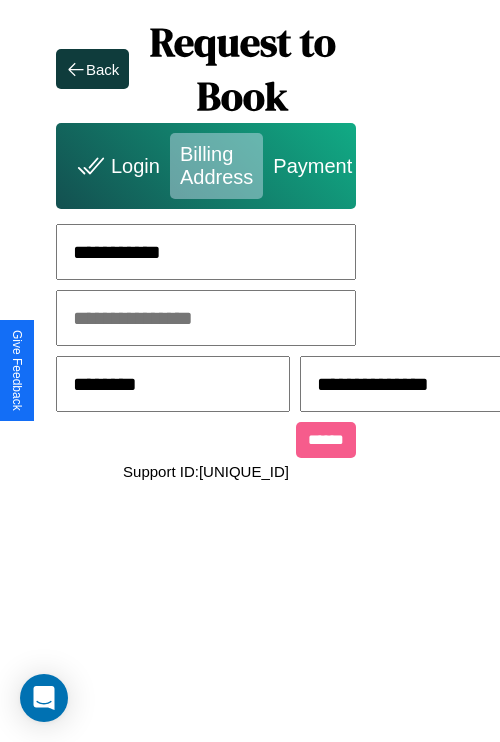 type on "**********" 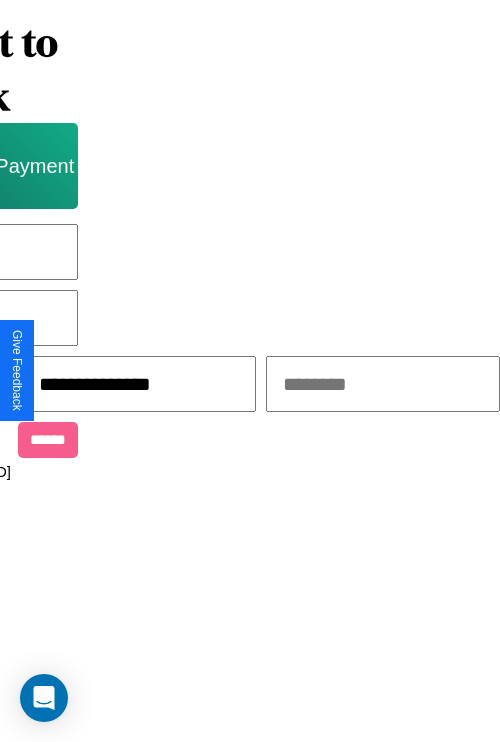 click at bounding box center [383, 384] 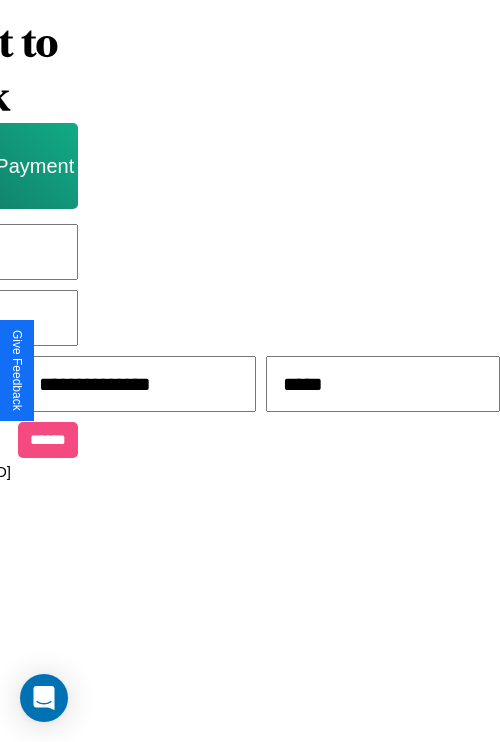 type on "*****" 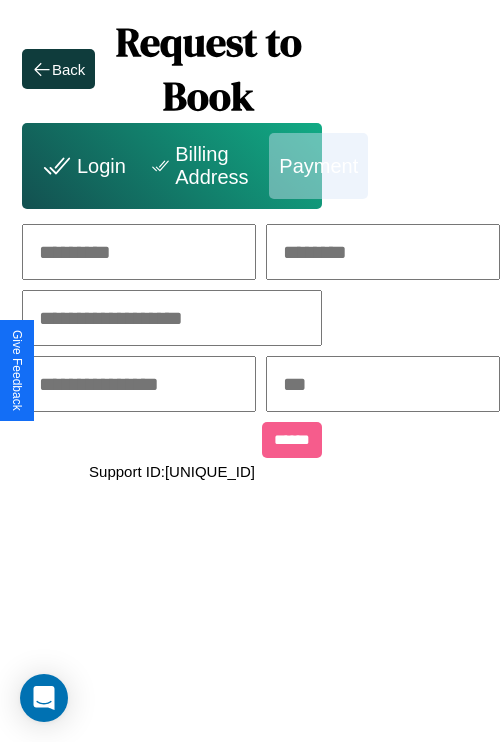 scroll, scrollTop: 0, scrollLeft: 208, axis: horizontal 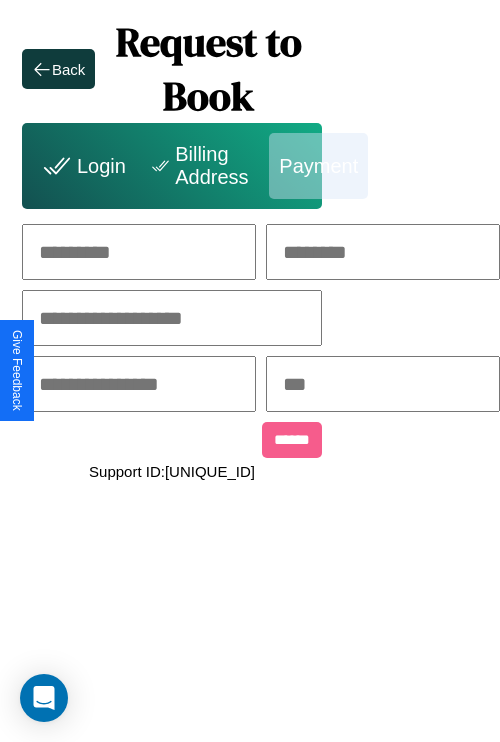 click at bounding box center [139, 252] 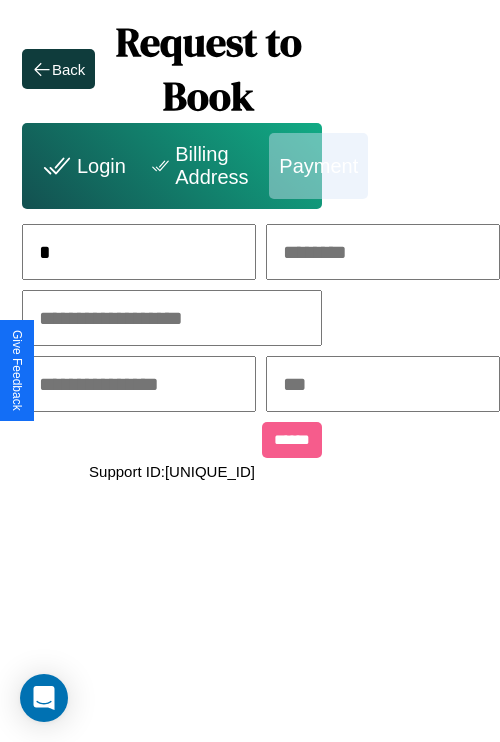 scroll, scrollTop: 0, scrollLeft: 130, axis: horizontal 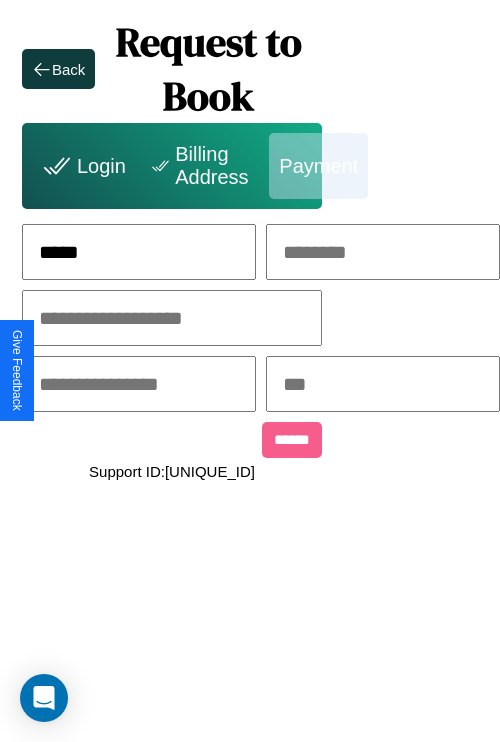 type on "*****" 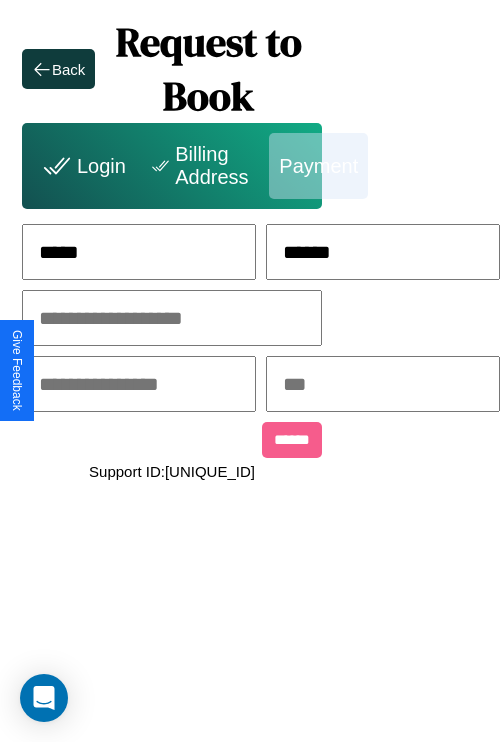 type on "******" 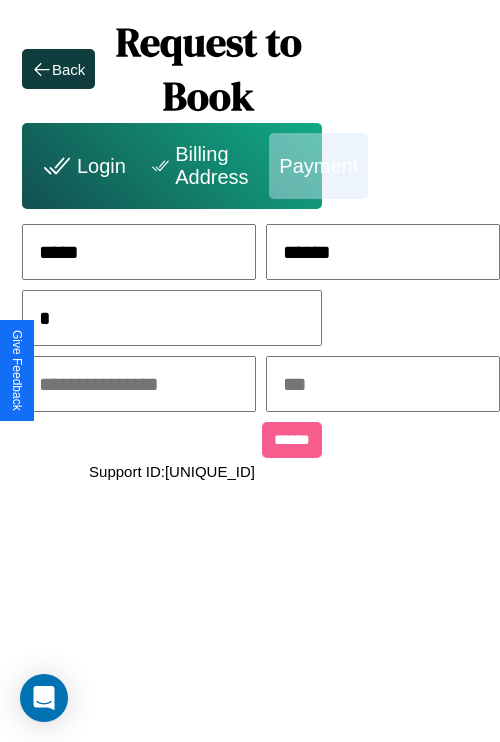 scroll, scrollTop: 0, scrollLeft: 128, axis: horizontal 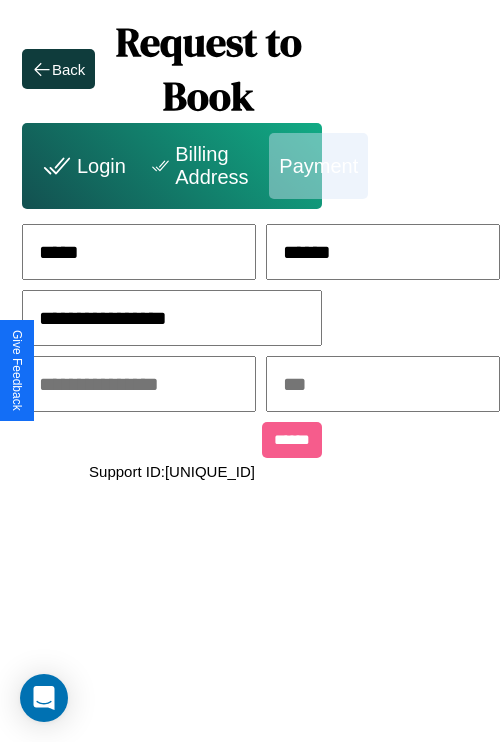 type on "**********" 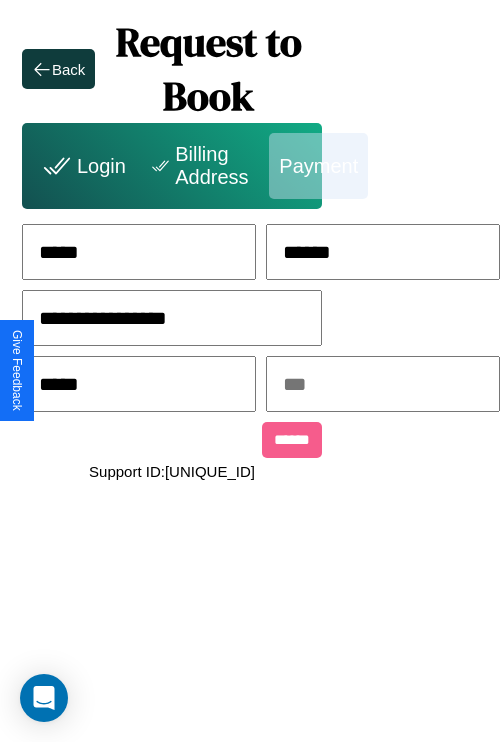 type on "*****" 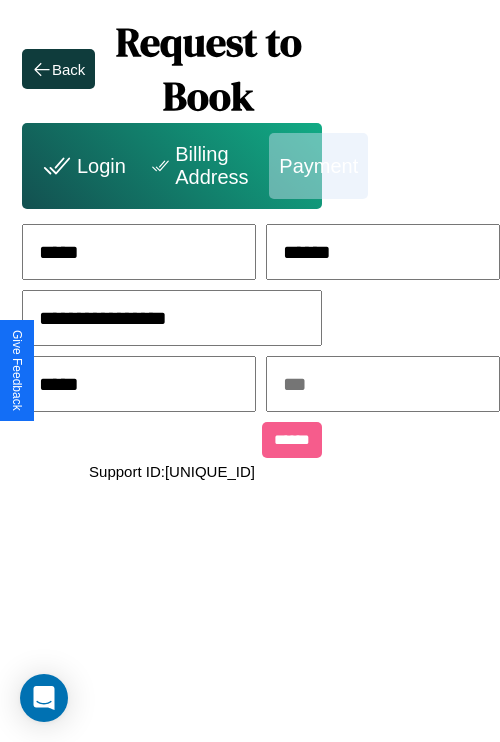 click at bounding box center [383, 384] 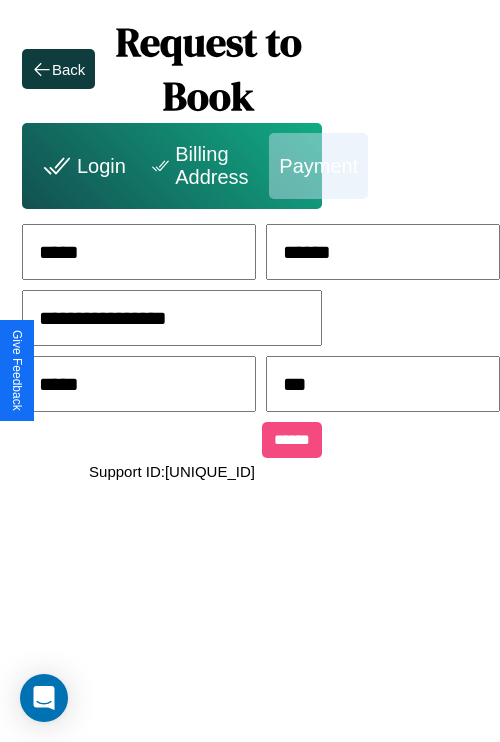 type on "***" 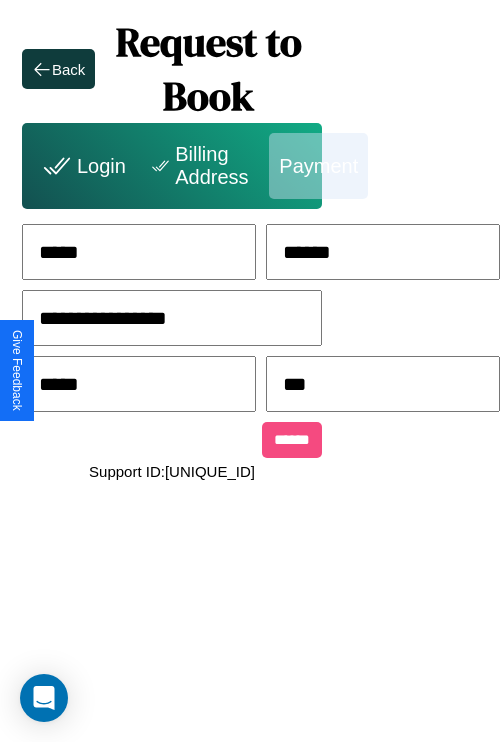 click on "******" at bounding box center [292, 440] 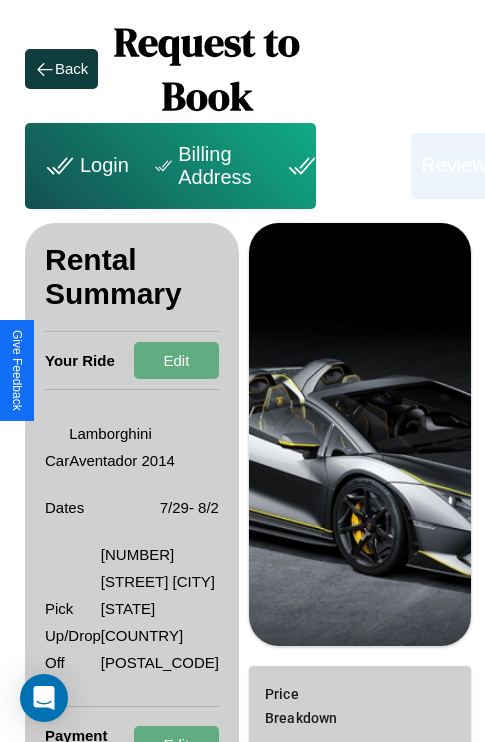 scroll, scrollTop: 355, scrollLeft: 72, axis: both 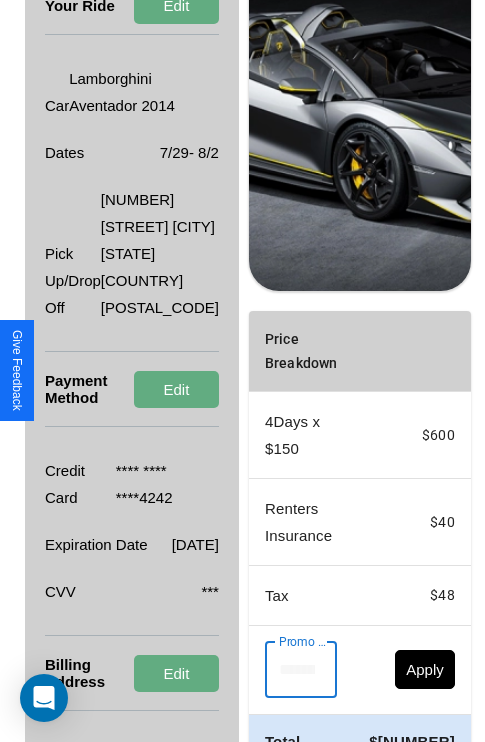 click on "Promo Code" at bounding box center (290, 670) 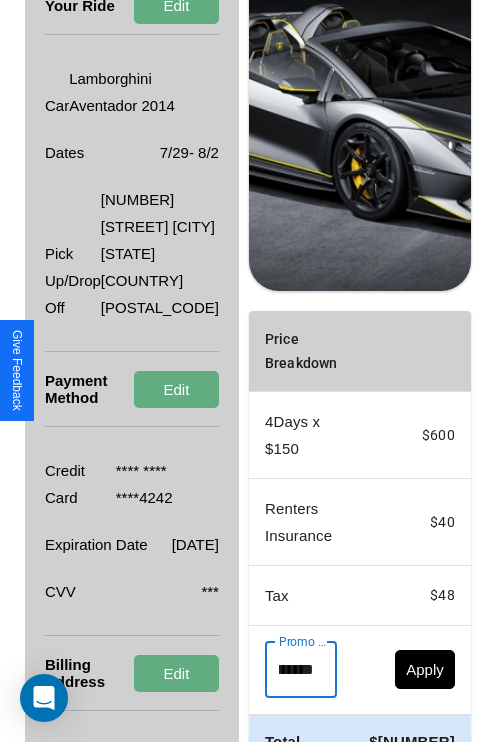 scroll, scrollTop: 0, scrollLeft: 71, axis: horizontal 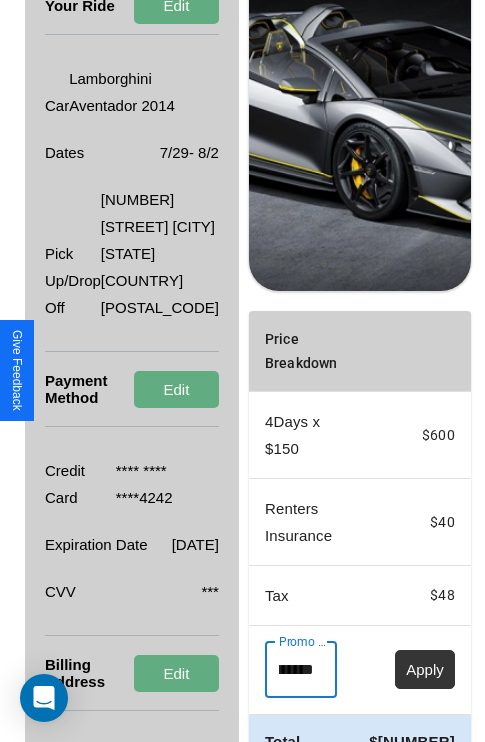 type on "**********" 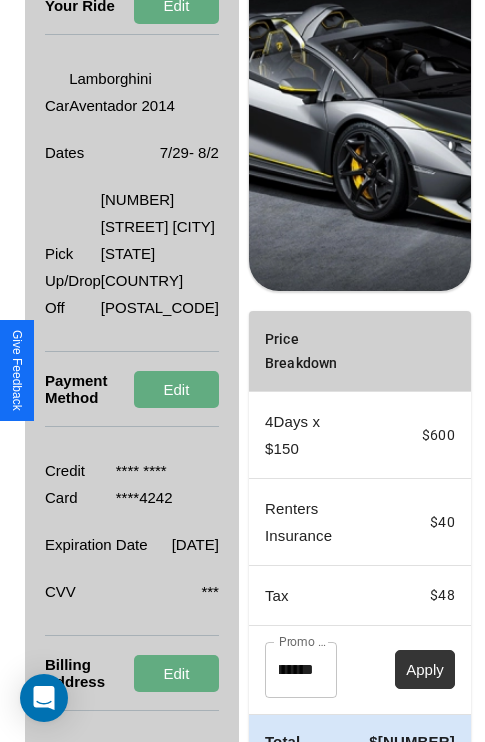 scroll, scrollTop: 0, scrollLeft: 0, axis: both 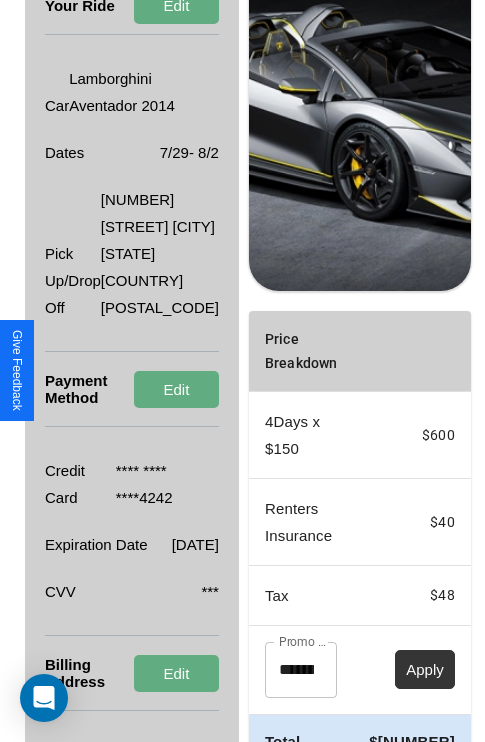 click on "Apply" at bounding box center (425, 669) 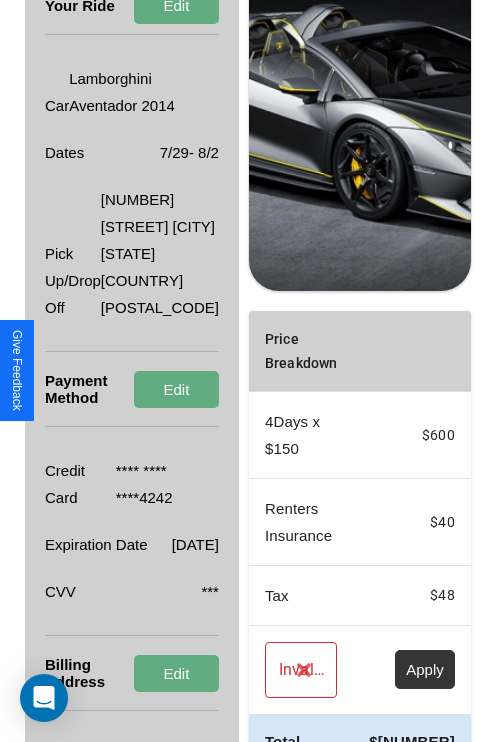 scroll, scrollTop: 509, scrollLeft: 72, axis: both 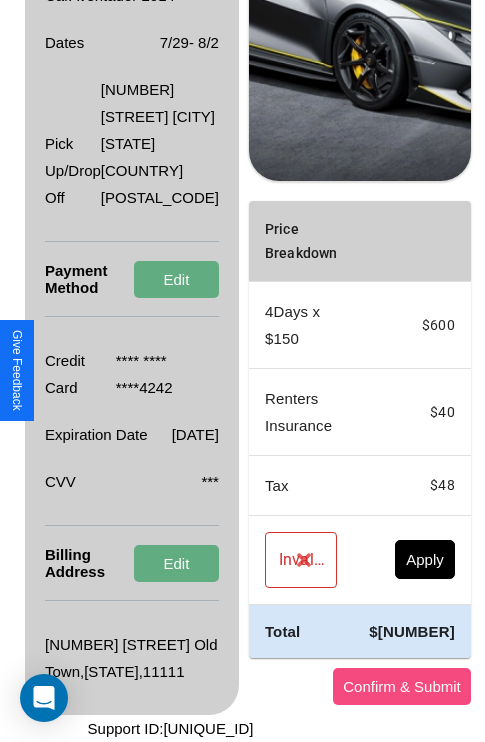 click on "Confirm & Submit" at bounding box center (402, 686) 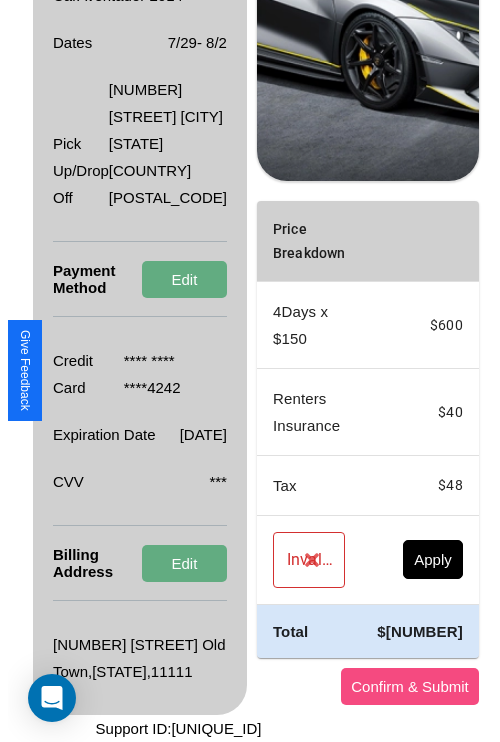 scroll, scrollTop: 0, scrollLeft: 72, axis: horizontal 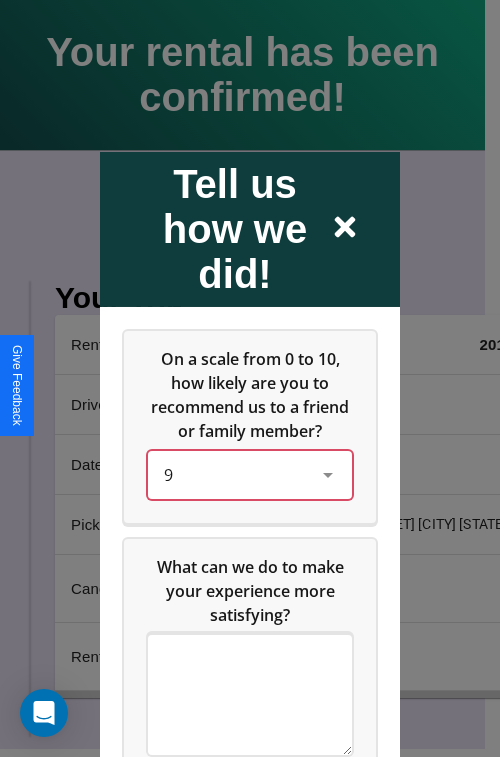 click on "9" at bounding box center [234, 474] 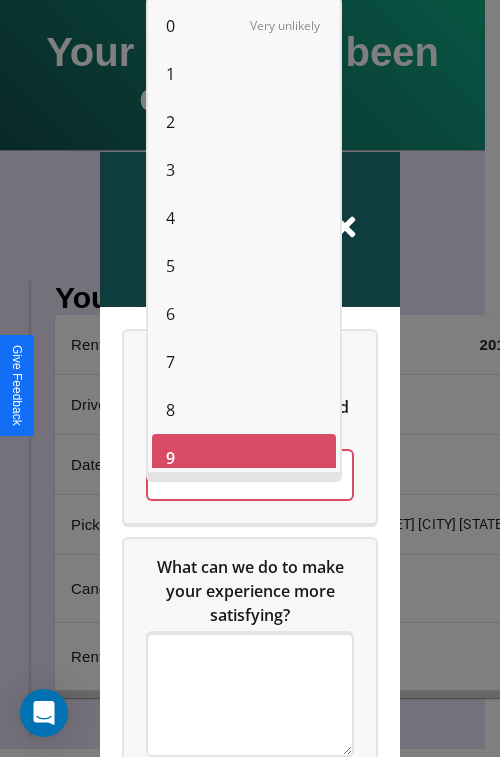 scroll, scrollTop: 14, scrollLeft: 0, axis: vertical 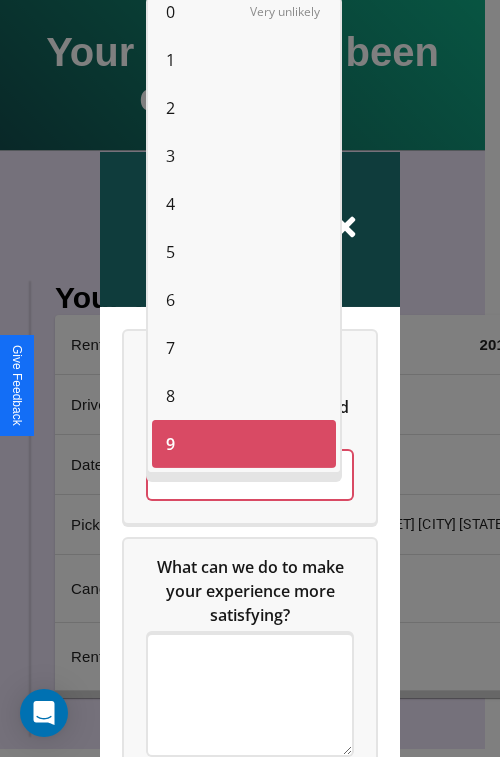 click on "6" at bounding box center [170, 300] 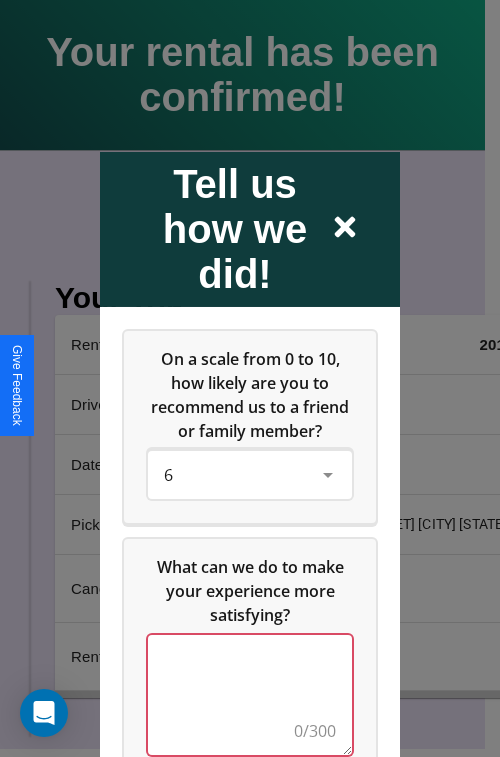 click at bounding box center [250, 694] 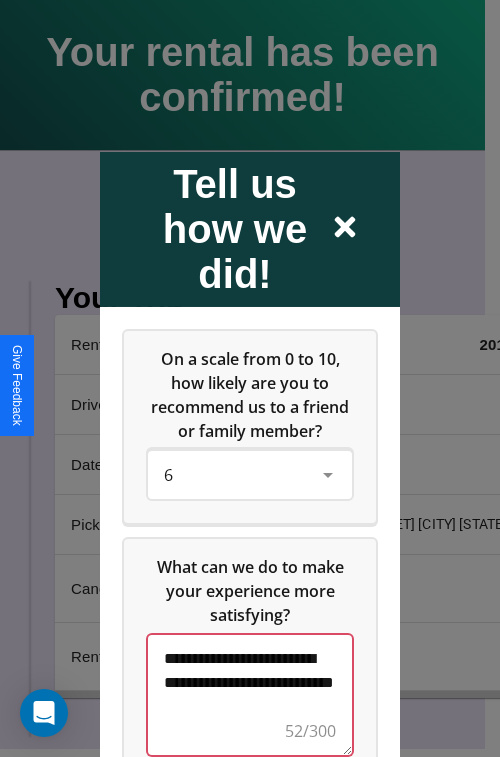 scroll, scrollTop: 5, scrollLeft: 0, axis: vertical 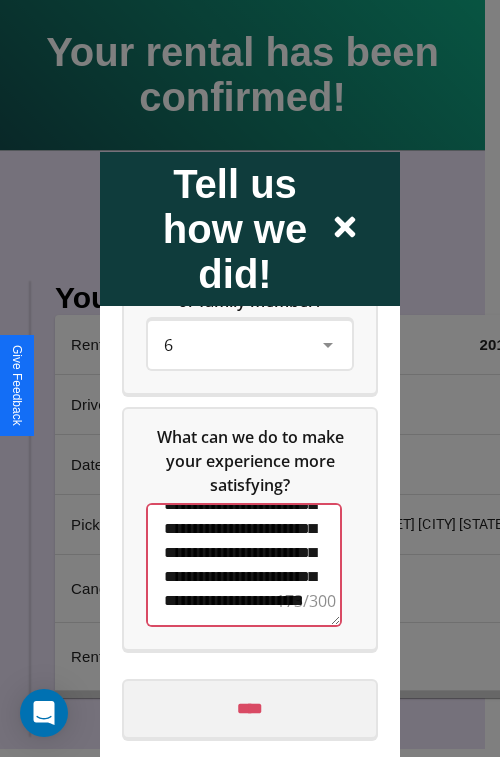 type on "**********" 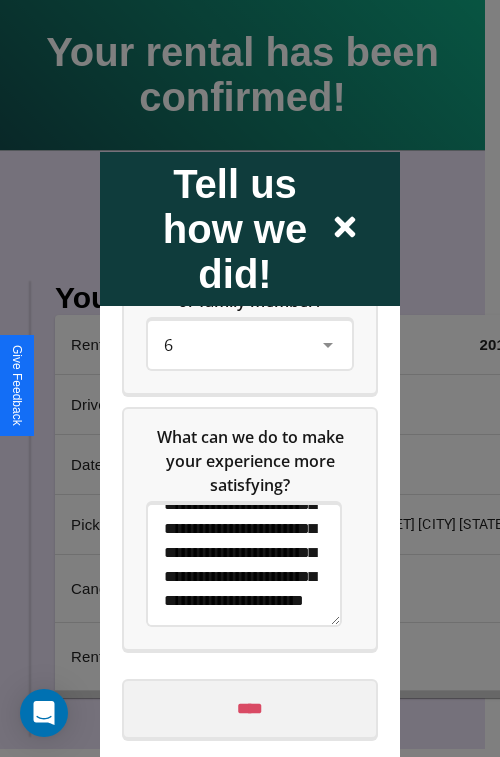 click on "****" at bounding box center (250, 708) 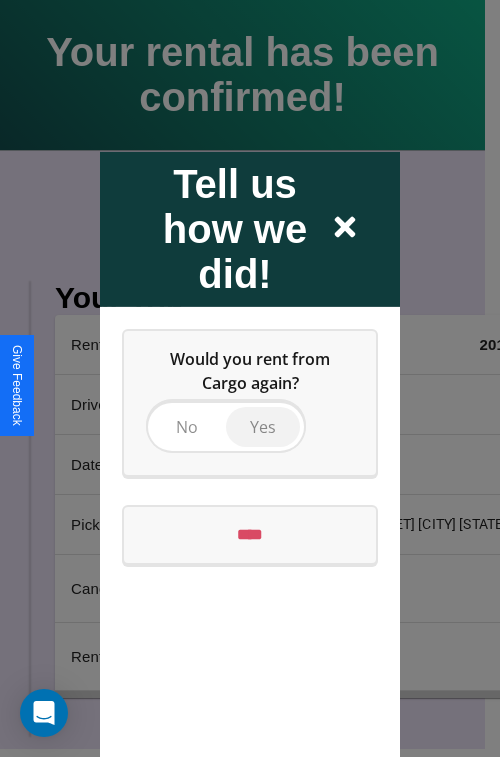 click on "Yes" at bounding box center [263, 426] 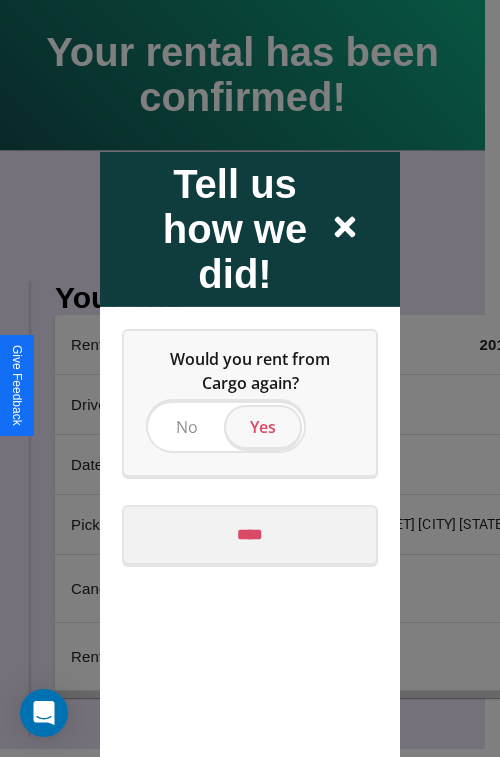 click on "****" at bounding box center [250, 534] 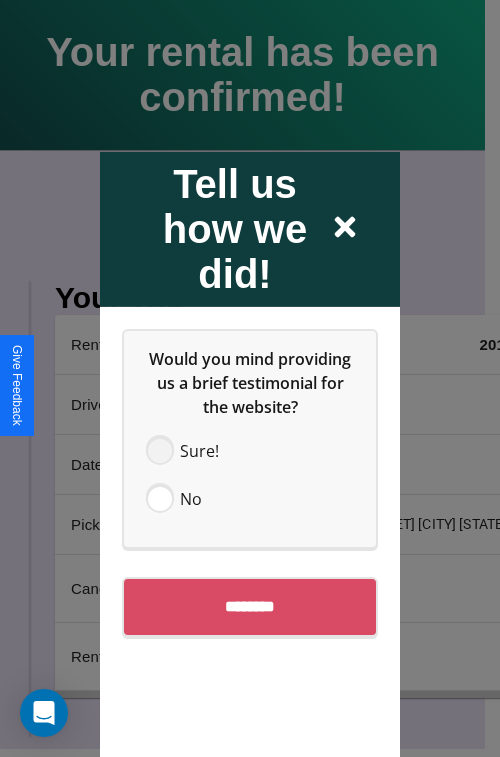 click at bounding box center [160, 450] 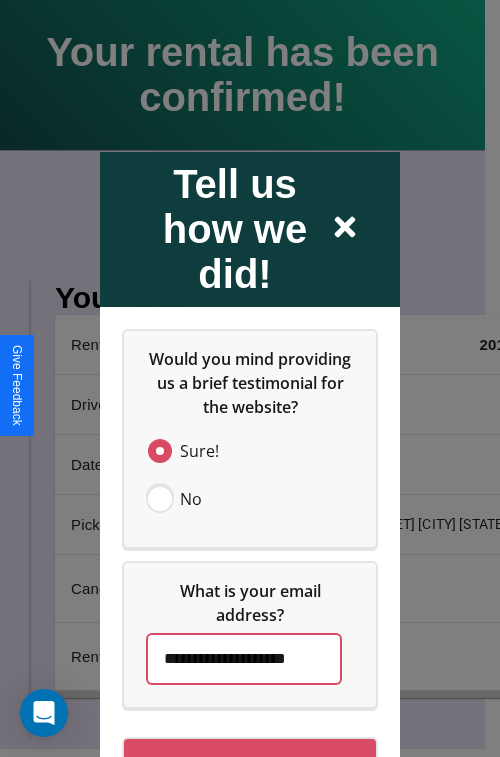 scroll, scrollTop: 0, scrollLeft: 27, axis: horizontal 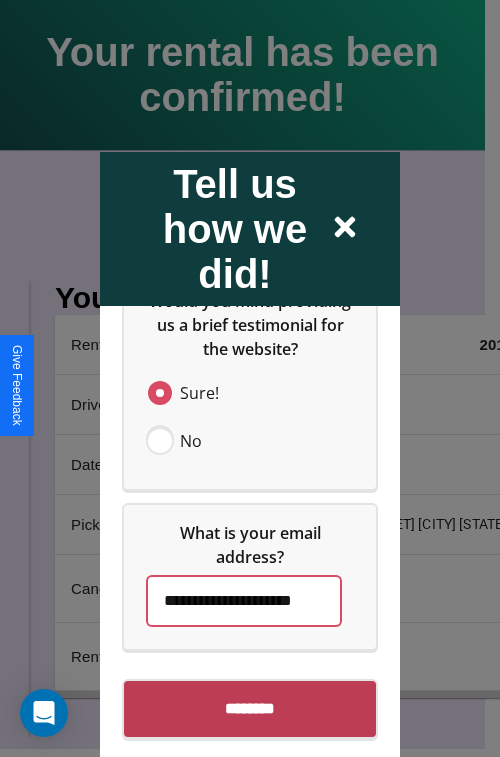 type on "**********" 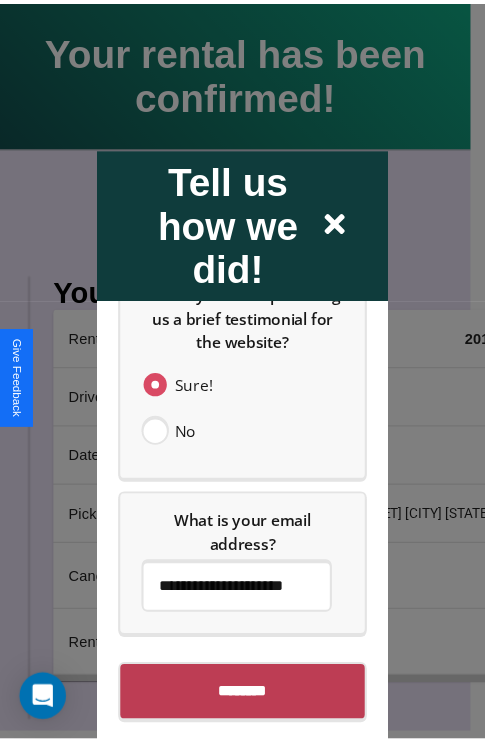 scroll, scrollTop: 0, scrollLeft: 0, axis: both 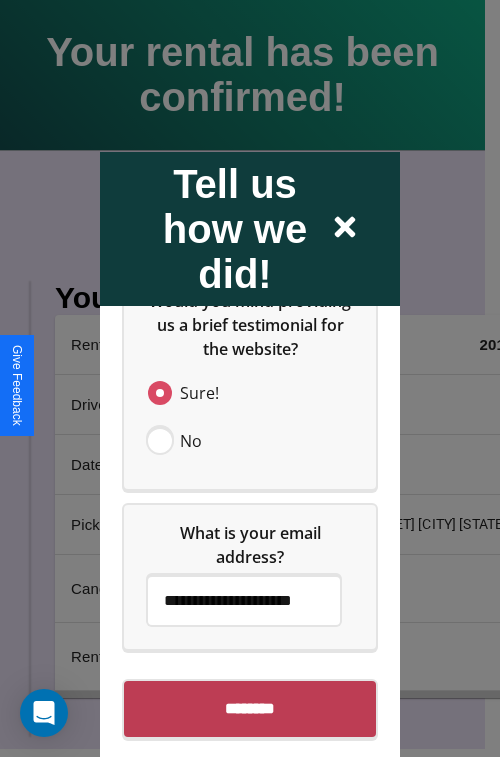 click on "********" at bounding box center (250, 708) 